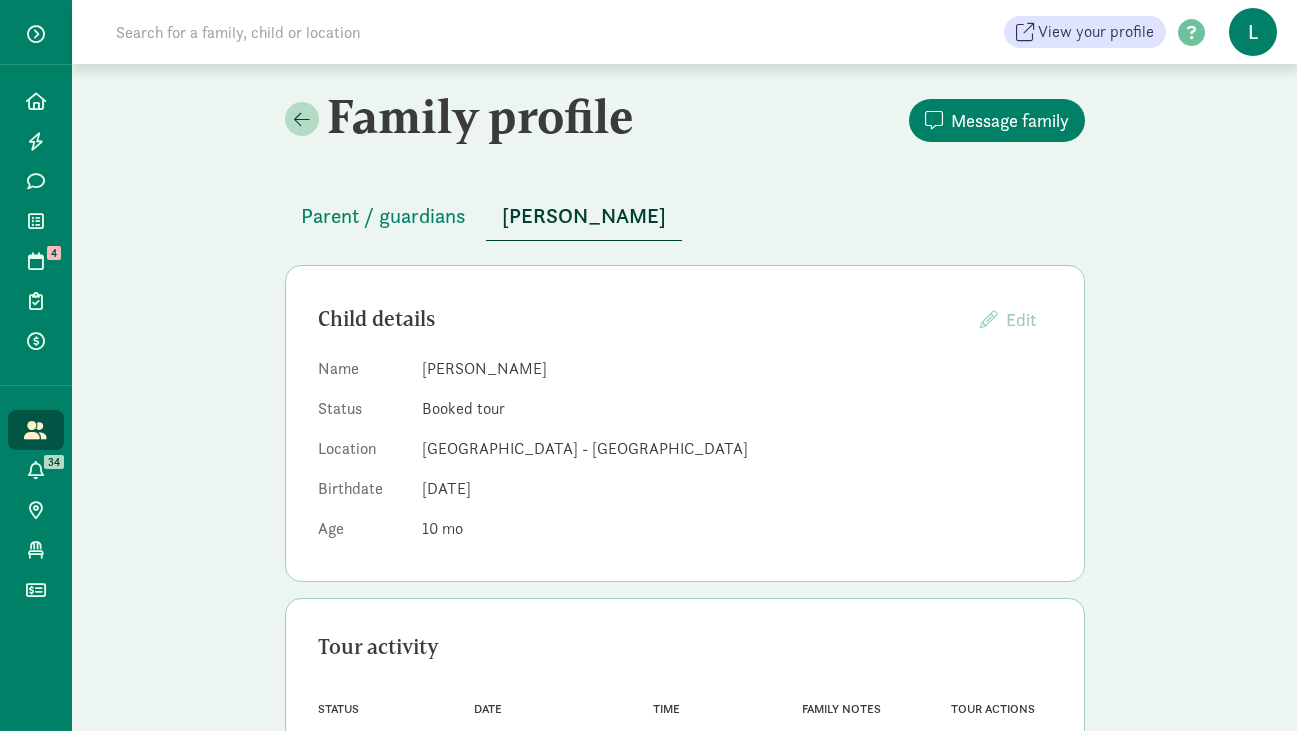 scroll, scrollTop: 100, scrollLeft: 0, axis: vertical 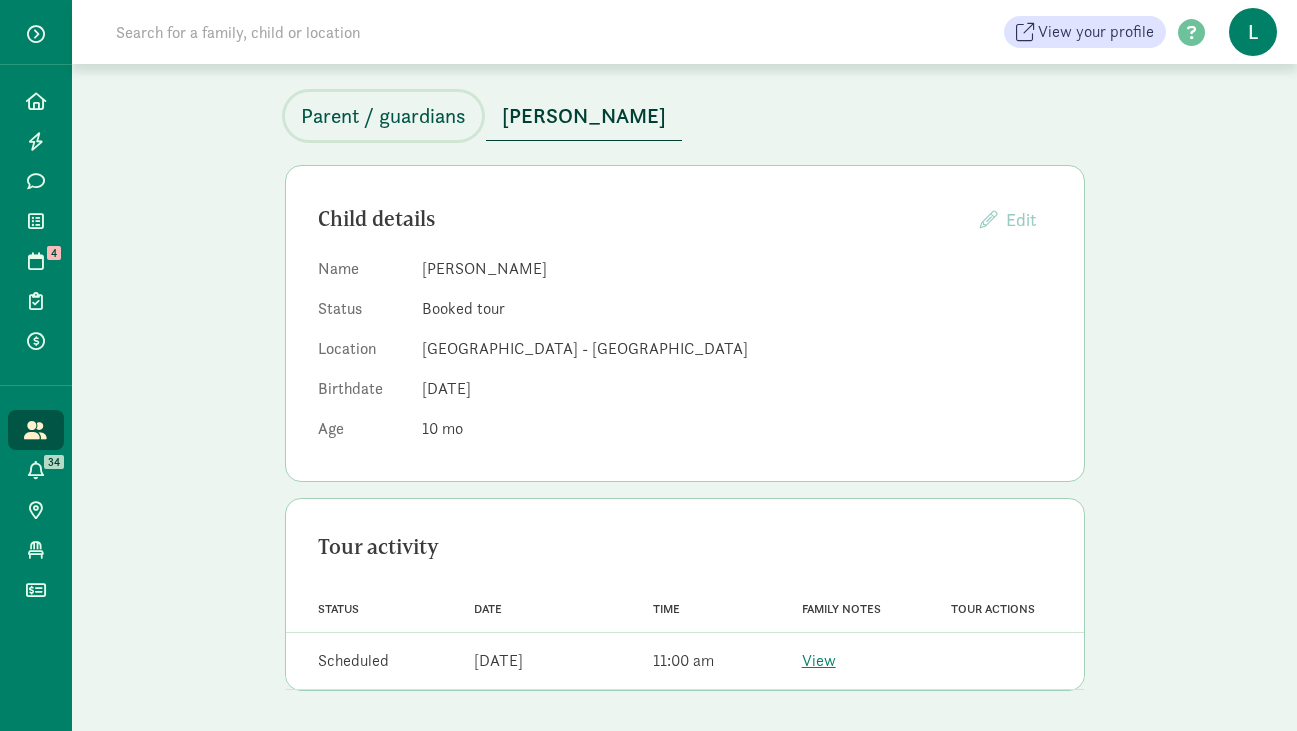 click on "Parent / guardians" at bounding box center [383, 116] 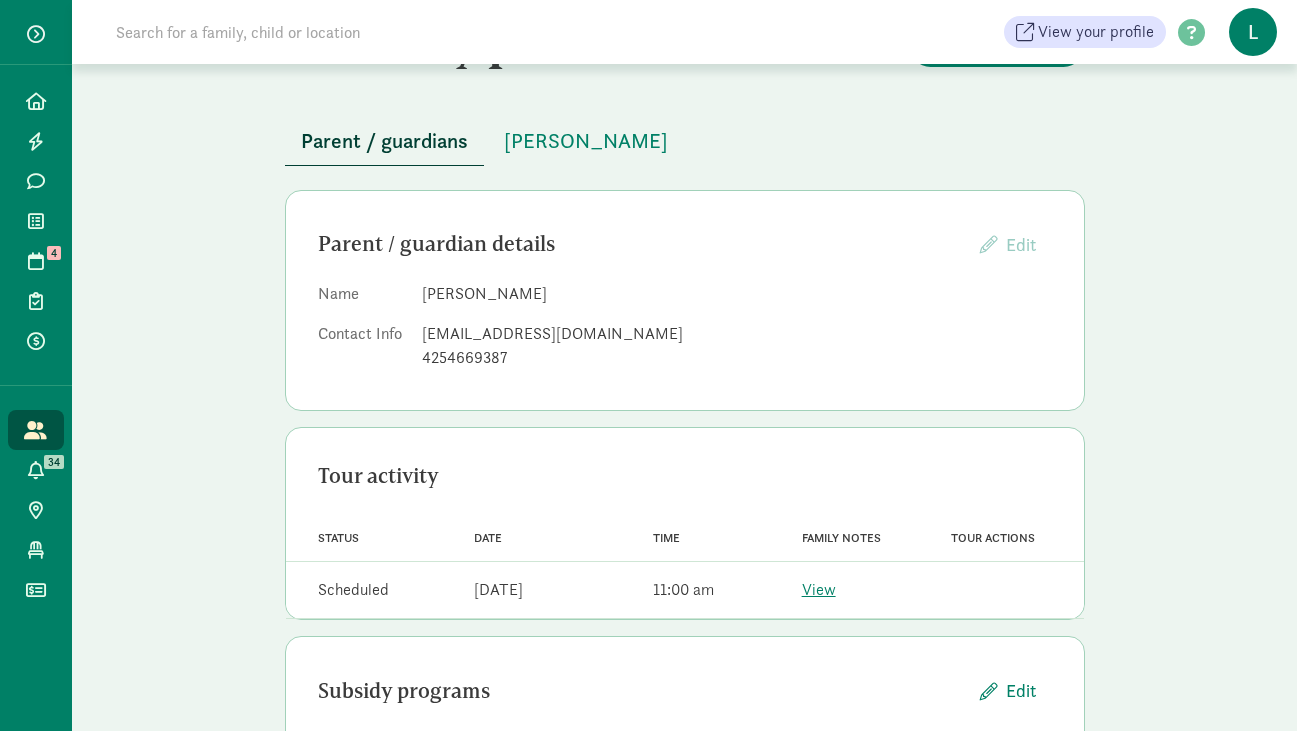 scroll, scrollTop: 66, scrollLeft: 0, axis: vertical 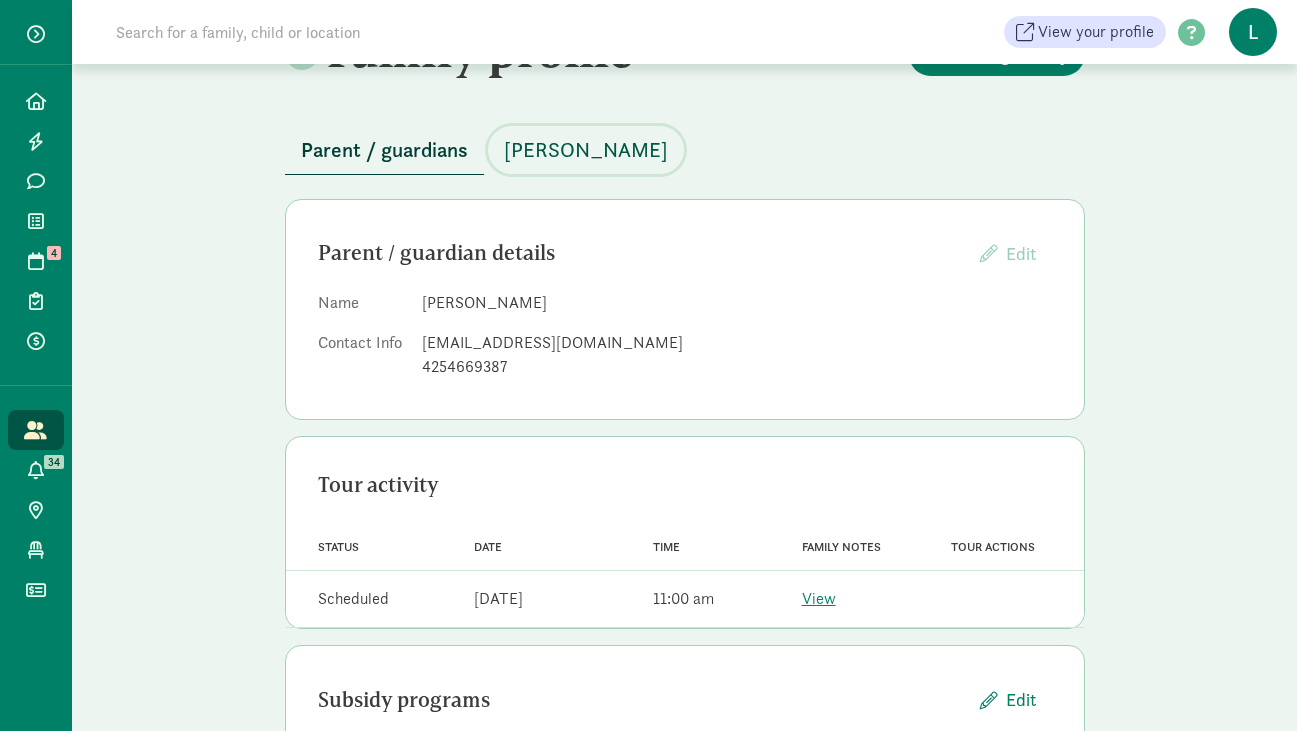 click on "[PERSON_NAME]" at bounding box center [586, 150] 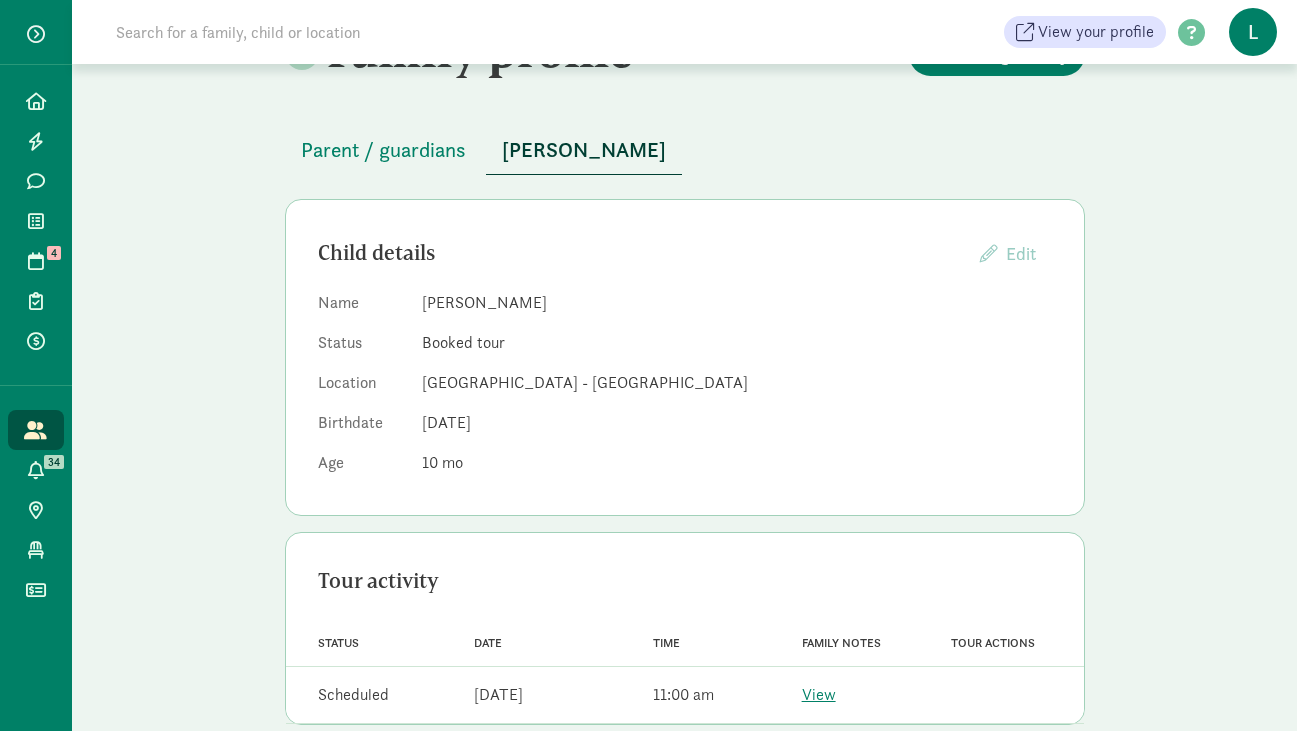 scroll, scrollTop: 100, scrollLeft: 0, axis: vertical 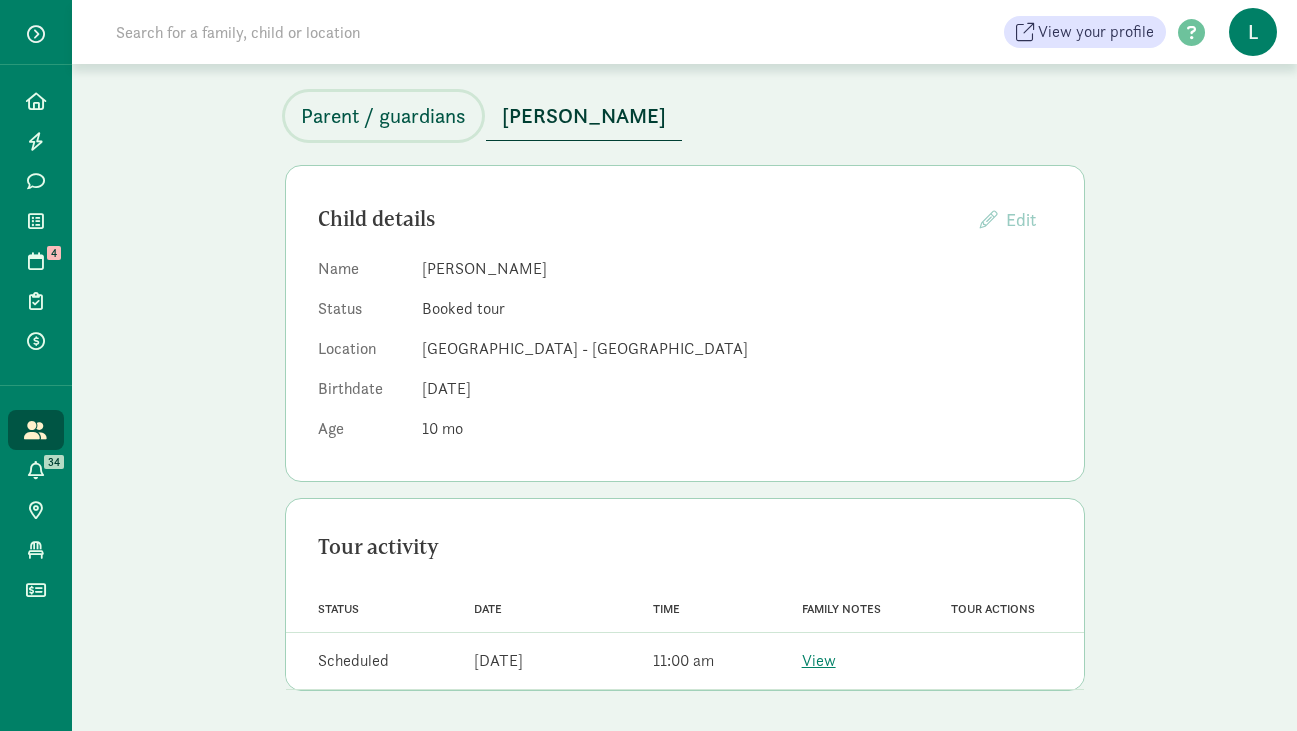 click on "Parent / guardians" at bounding box center (383, 116) 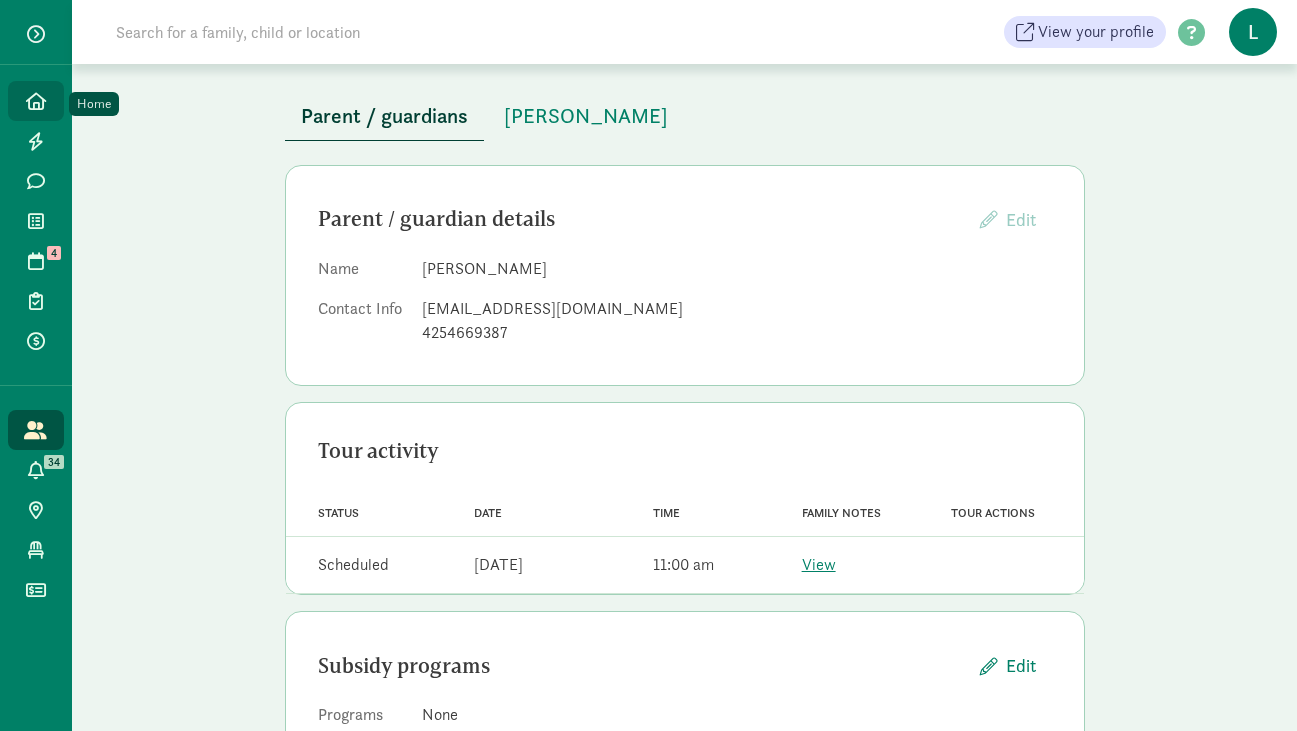 click at bounding box center [36, 101] 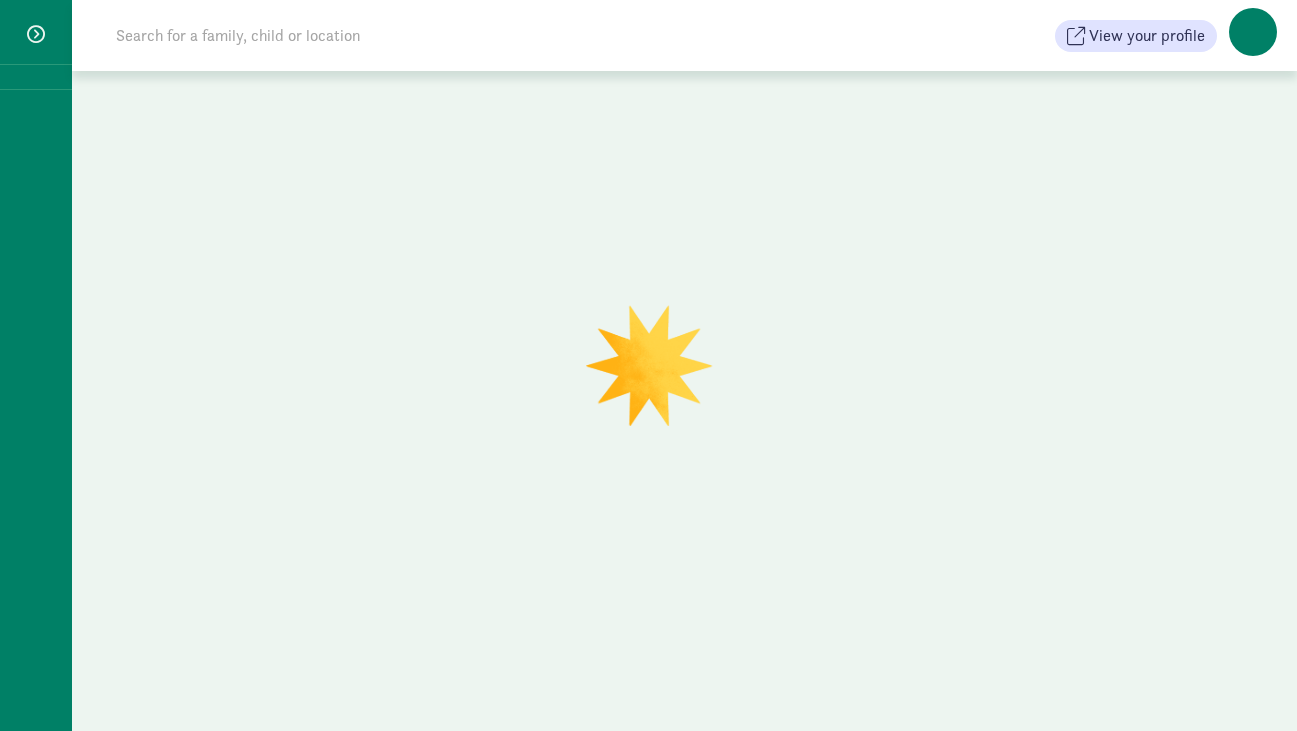 scroll, scrollTop: 0, scrollLeft: 0, axis: both 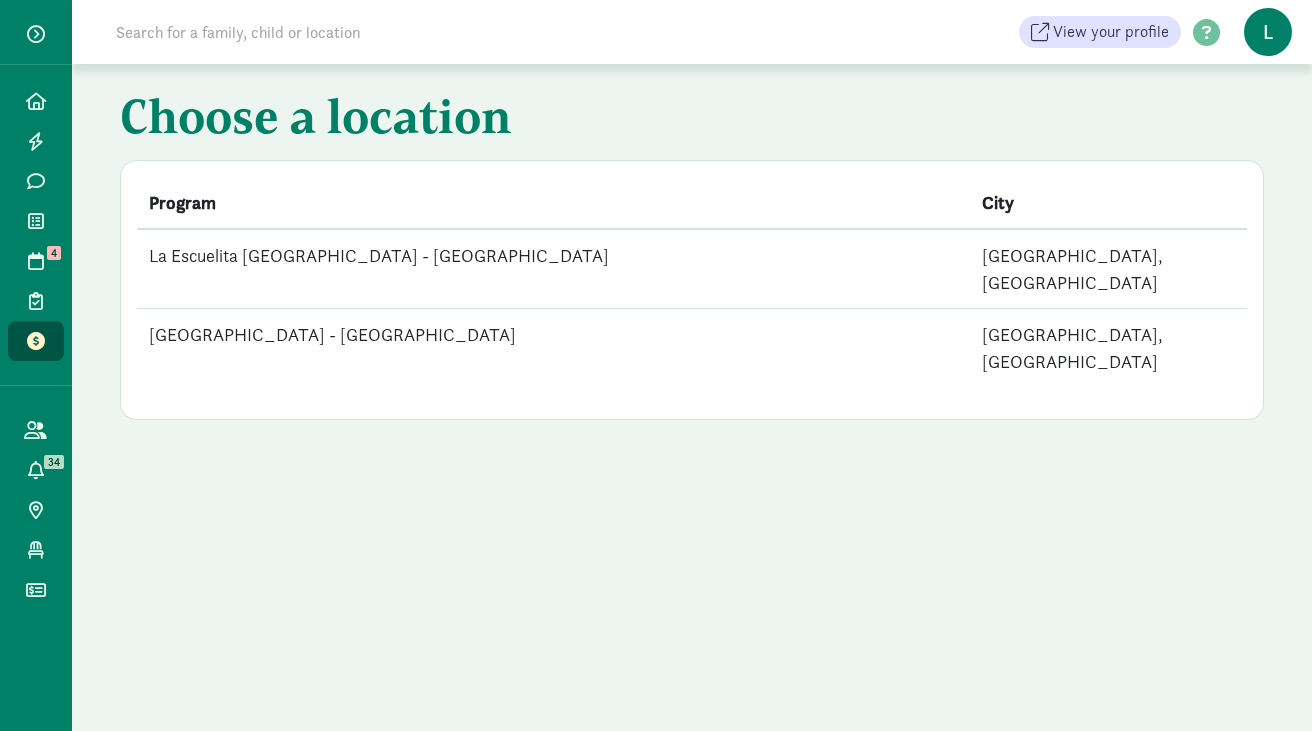 click on "La Escuelita [GEOGRAPHIC_DATA] - [GEOGRAPHIC_DATA]" at bounding box center (553, 269) 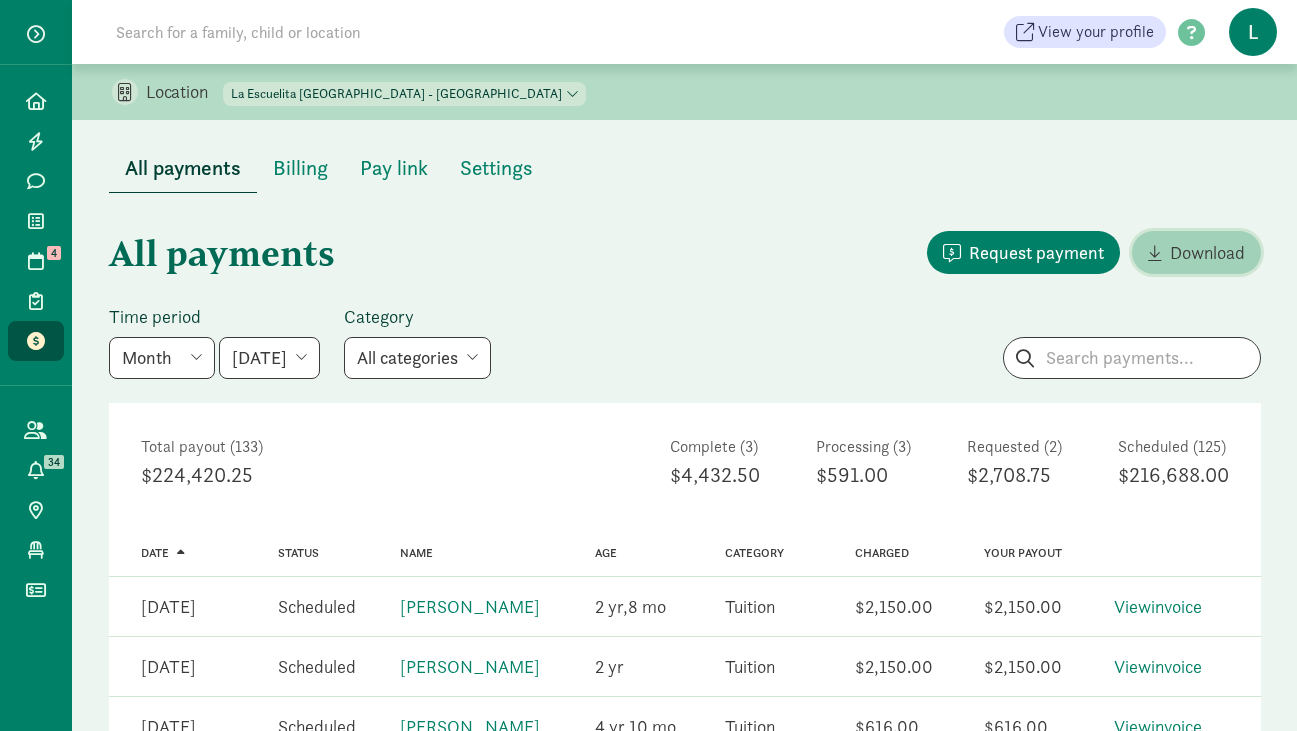 click on "Download" at bounding box center (1196, 252) 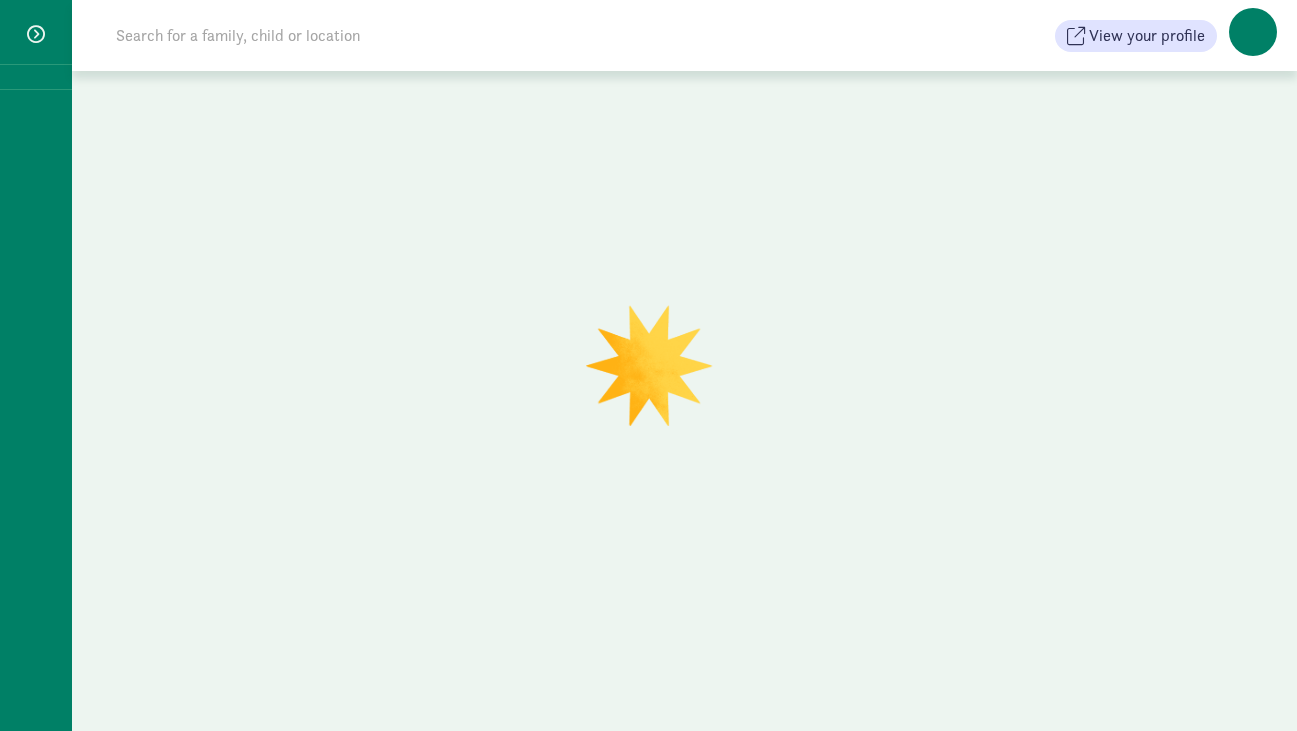 scroll, scrollTop: 0, scrollLeft: 0, axis: both 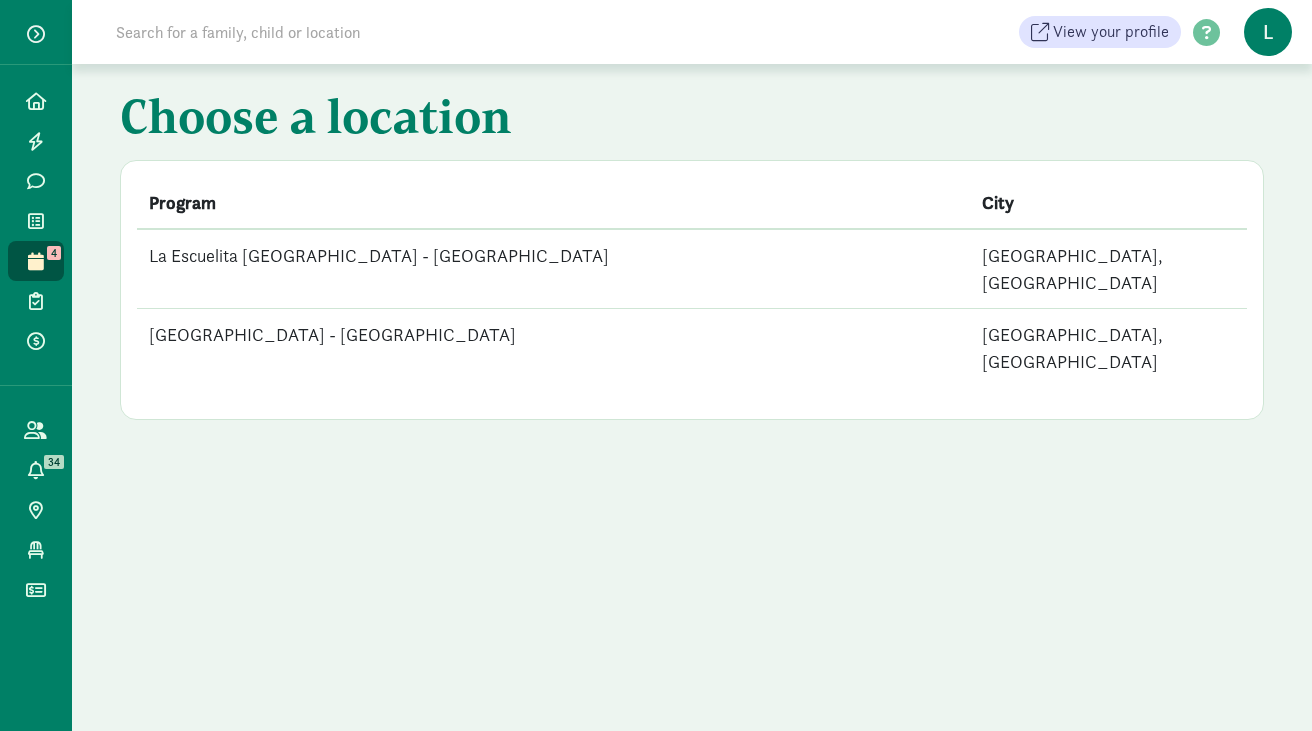 click on "[GEOGRAPHIC_DATA] - [GEOGRAPHIC_DATA]" at bounding box center (553, 348) 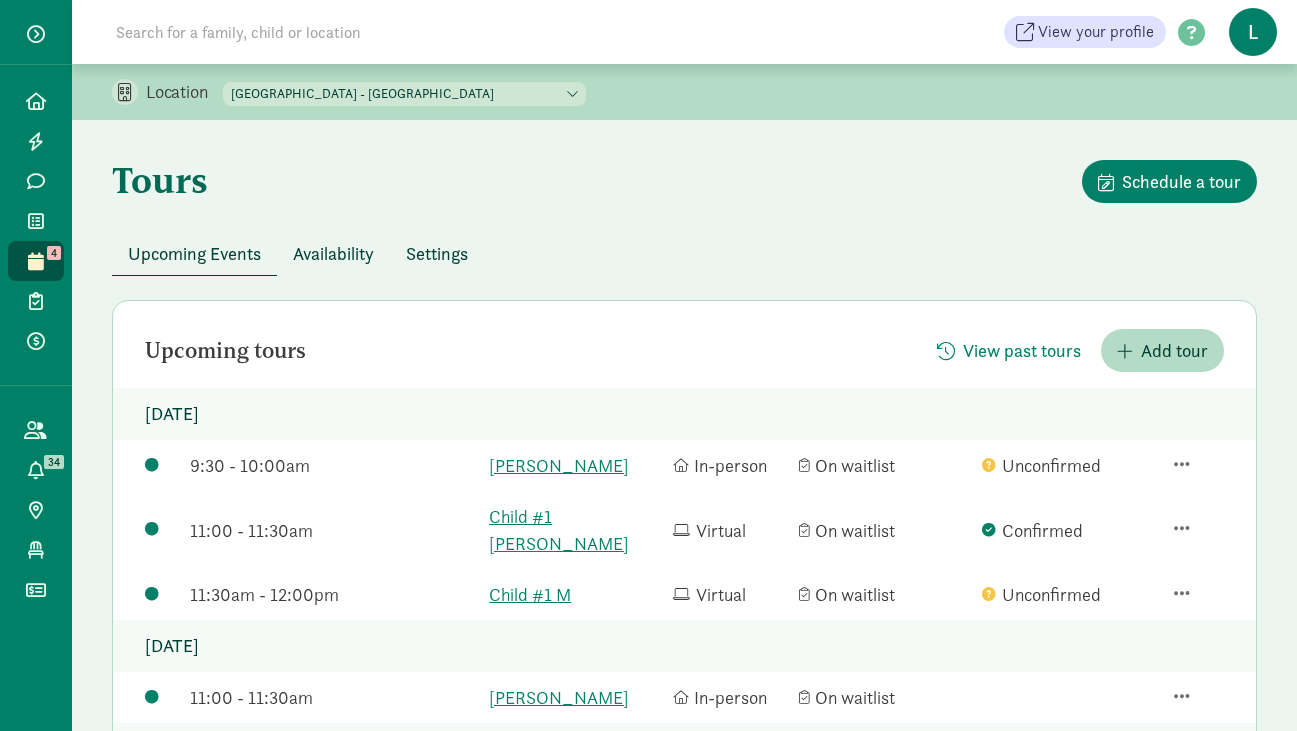 click on "Availability" at bounding box center [333, 253] 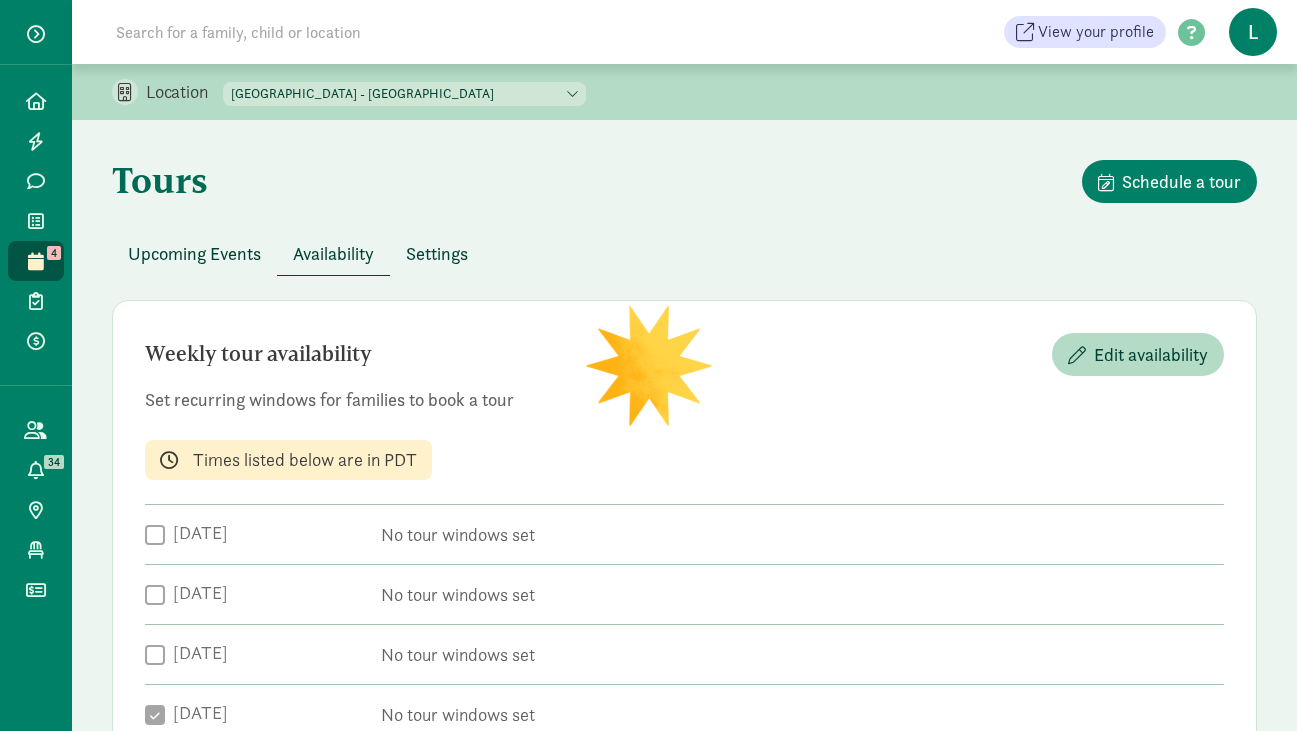checkbox on "true" 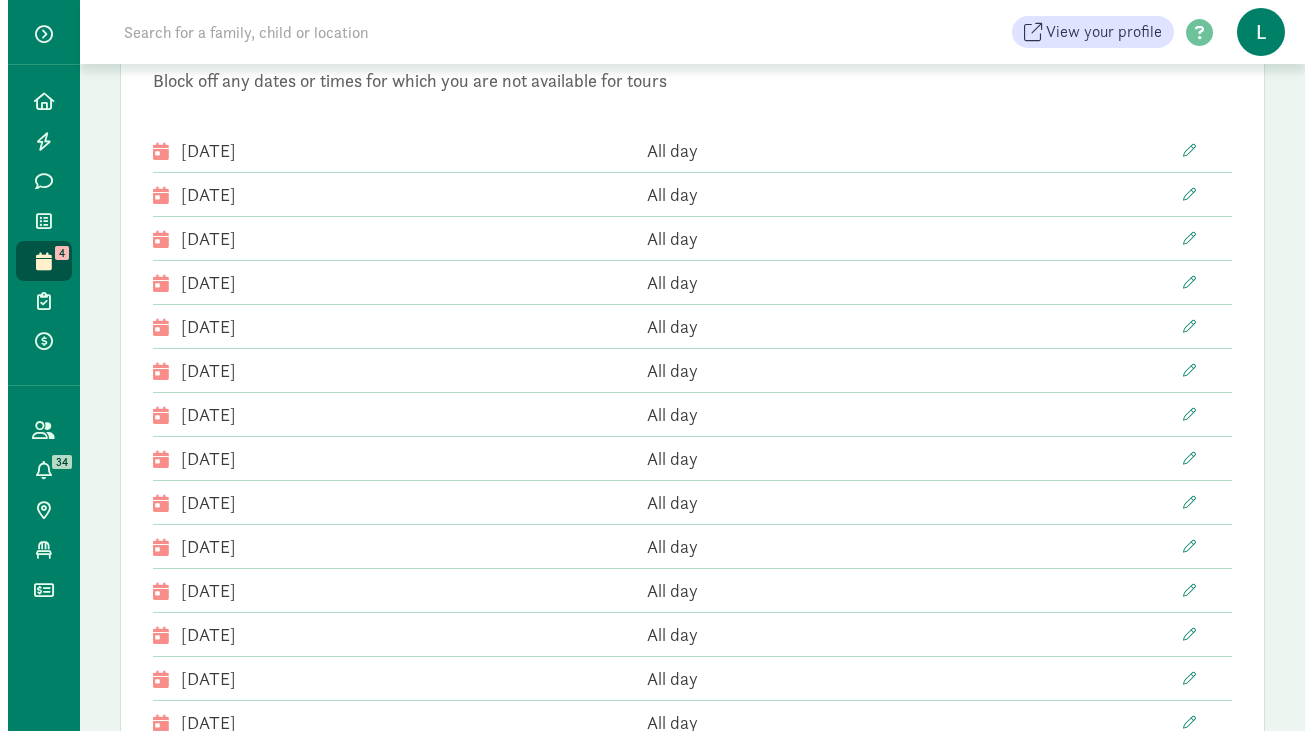 scroll, scrollTop: 1287, scrollLeft: 0, axis: vertical 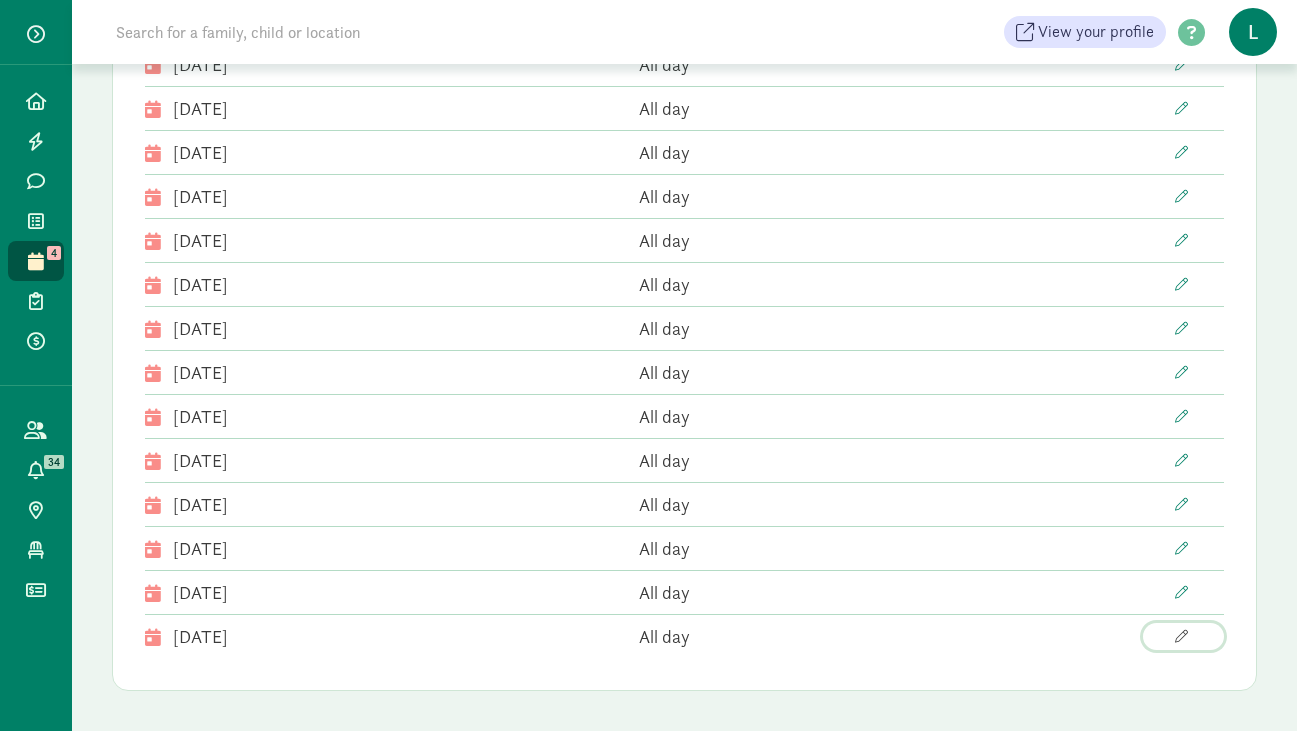 click at bounding box center (1181, 636) 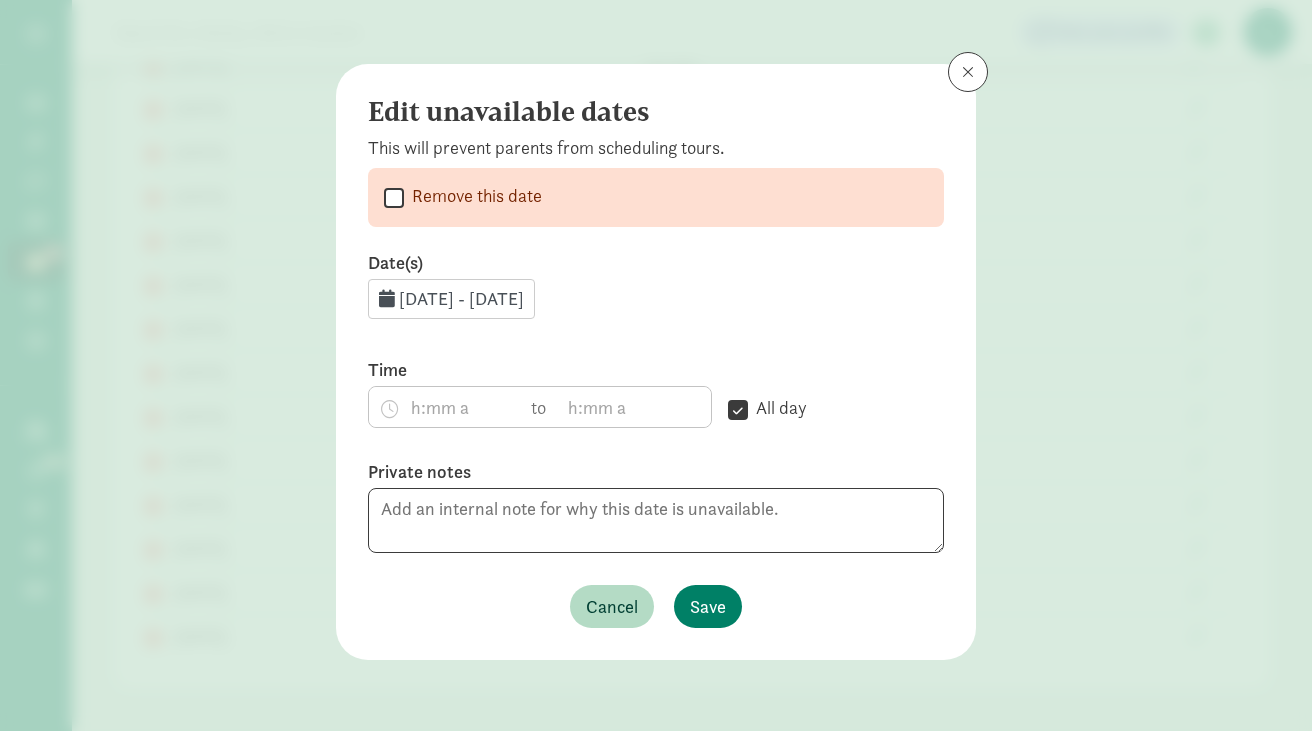 click on "Remove this date" at bounding box center [394, 197] 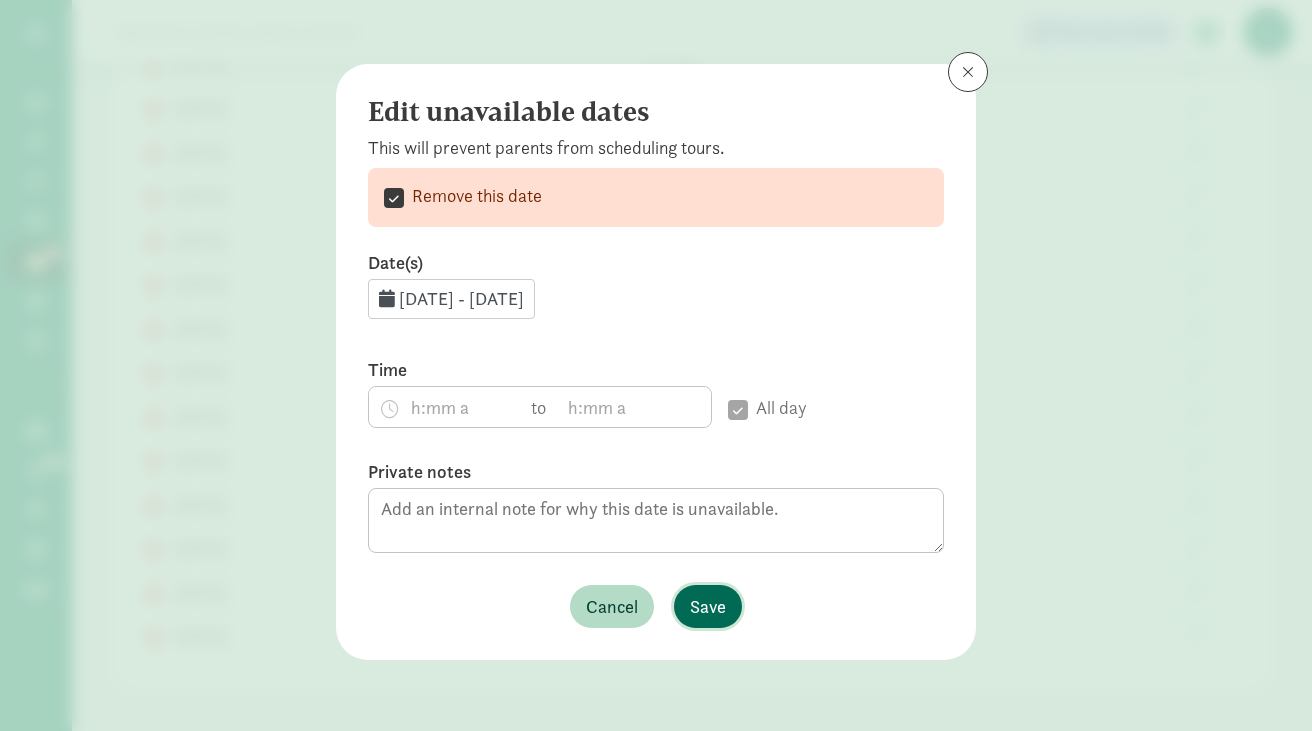 click on "Save" at bounding box center (708, 606) 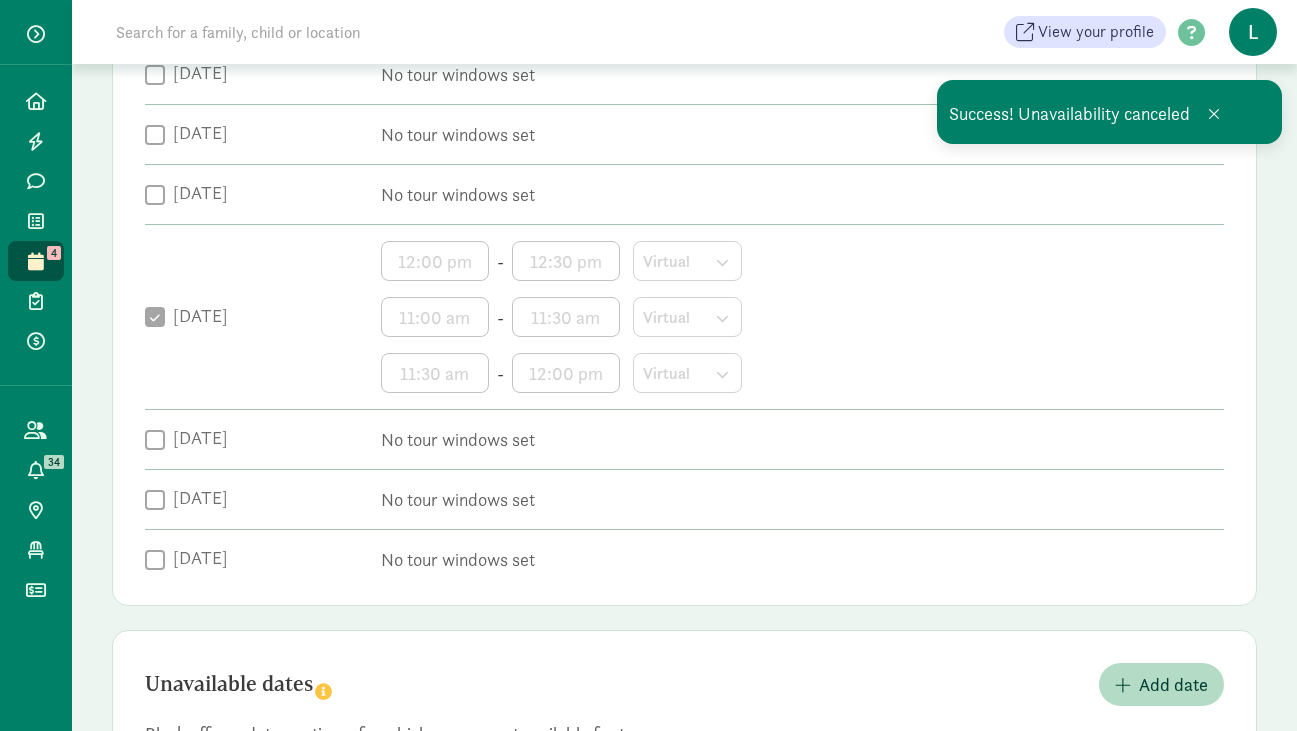 scroll, scrollTop: 0, scrollLeft: 0, axis: both 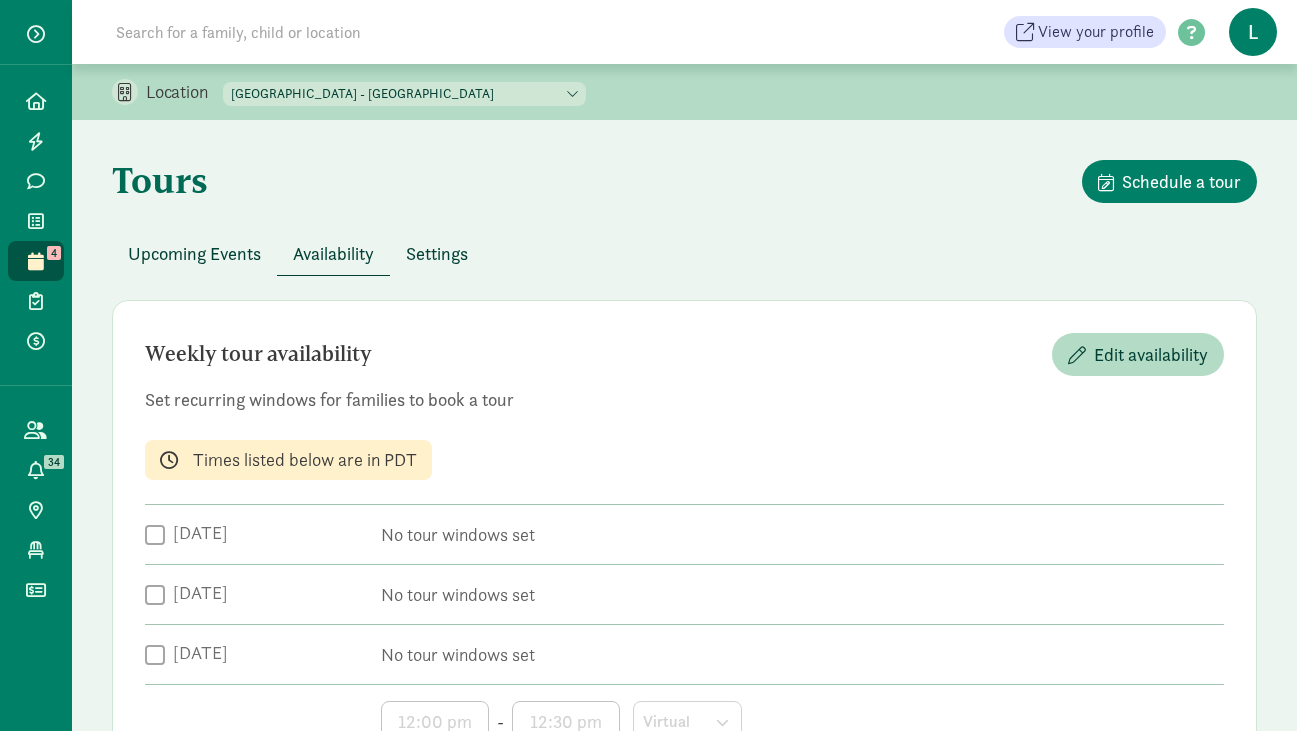 click on "Upcoming Events" at bounding box center [194, 253] 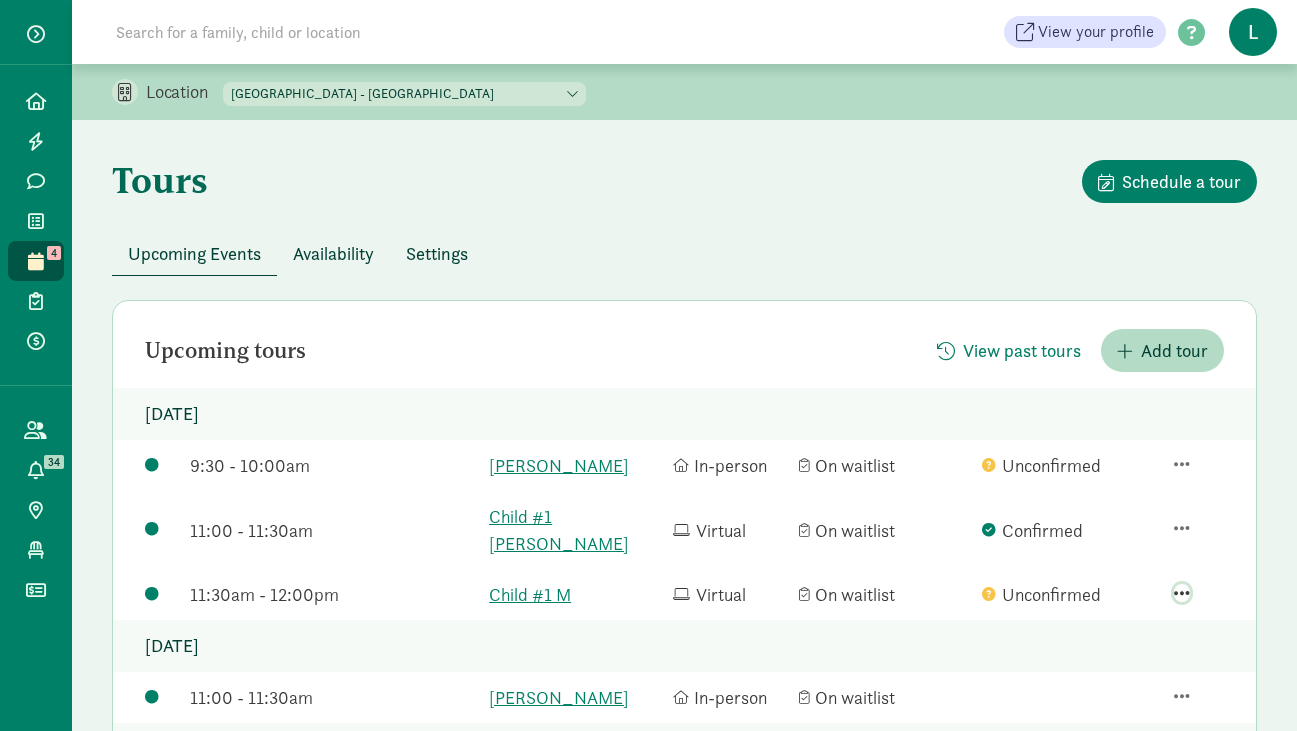 click at bounding box center [1182, 593] 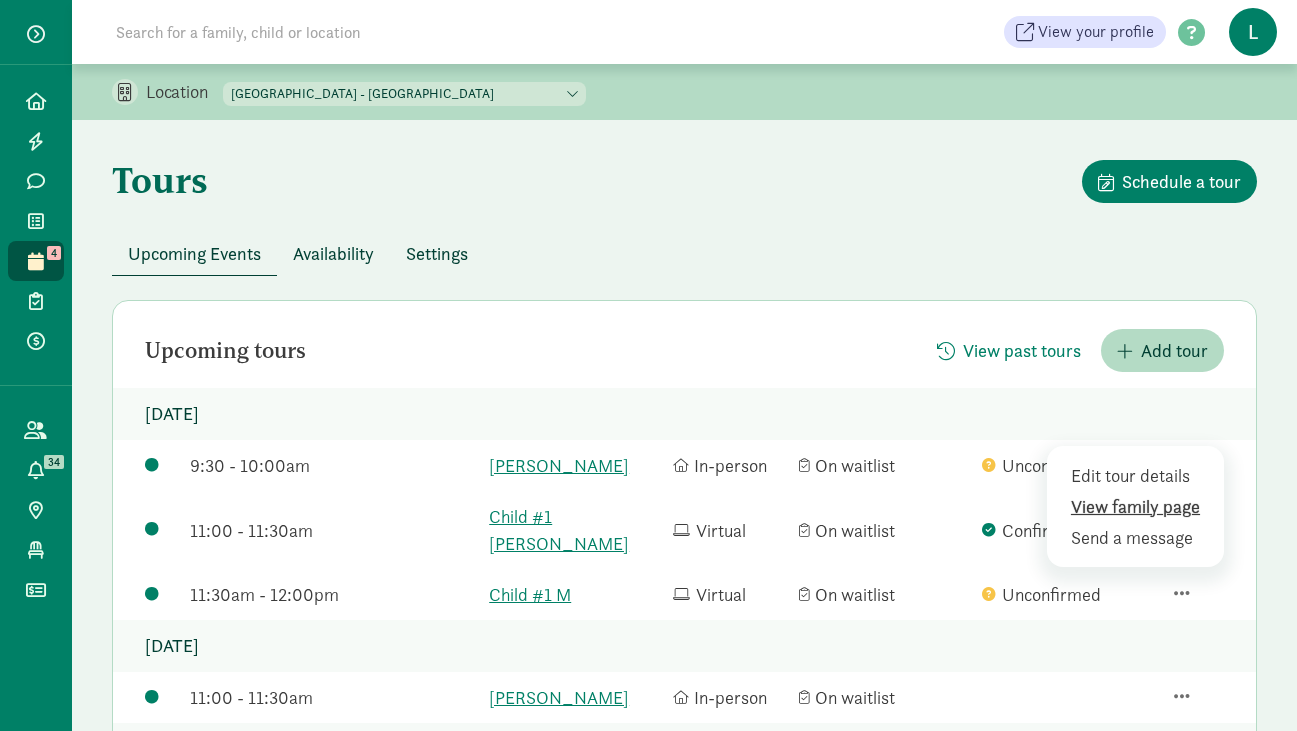 click on "View family page" 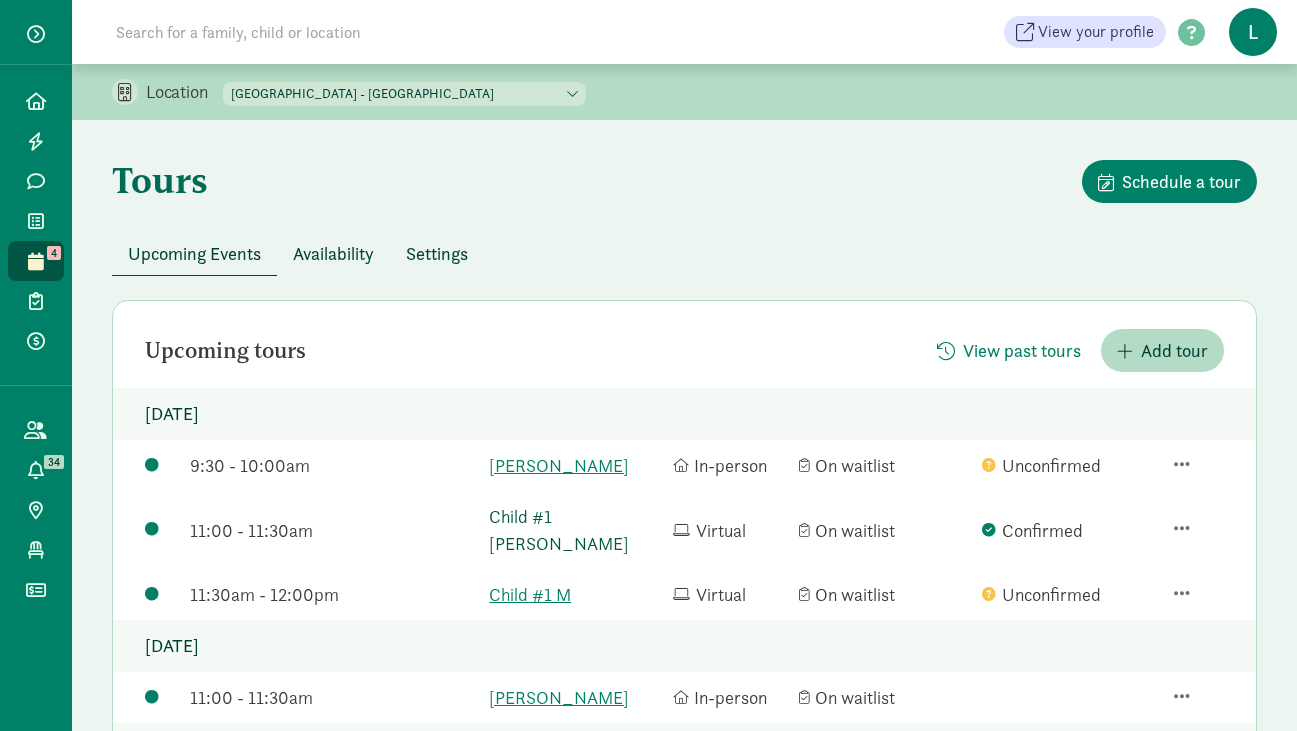 click on "Child #1 Wong" at bounding box center [576, 530] 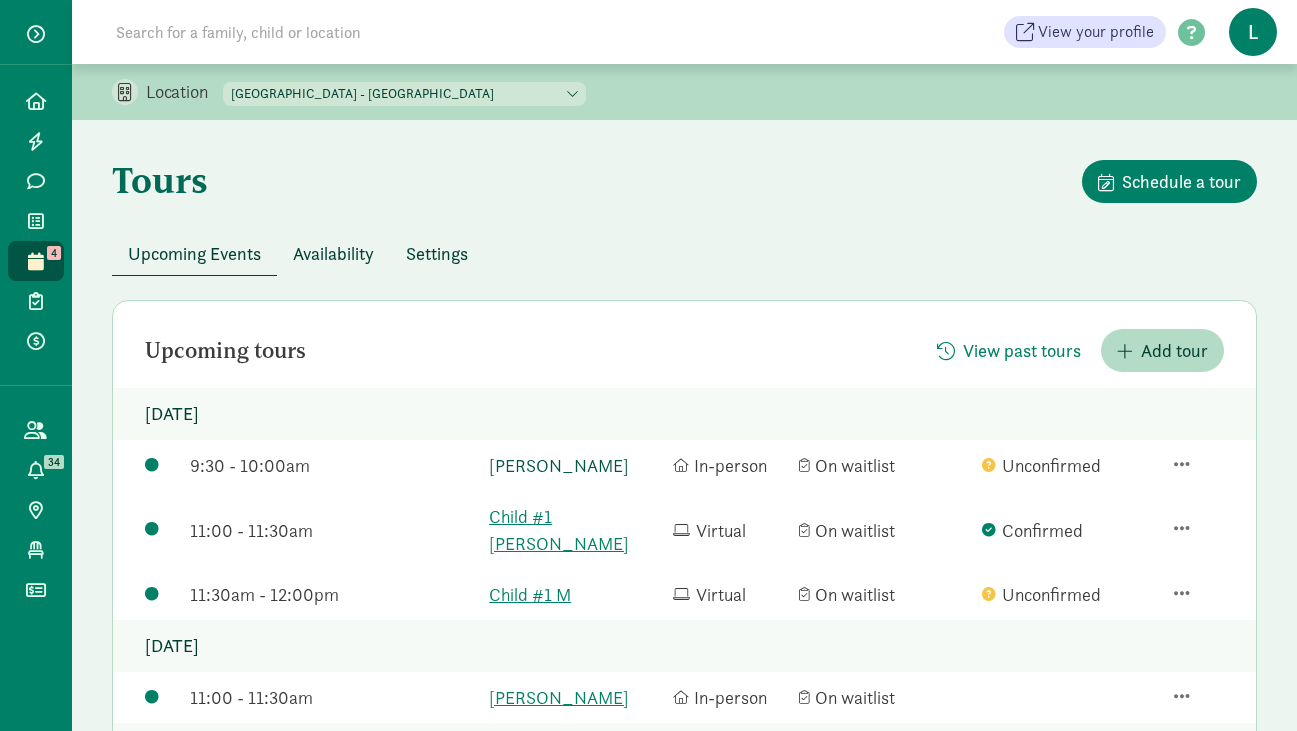 click on "Evelyn Williams" at bounding box center [576, 465] 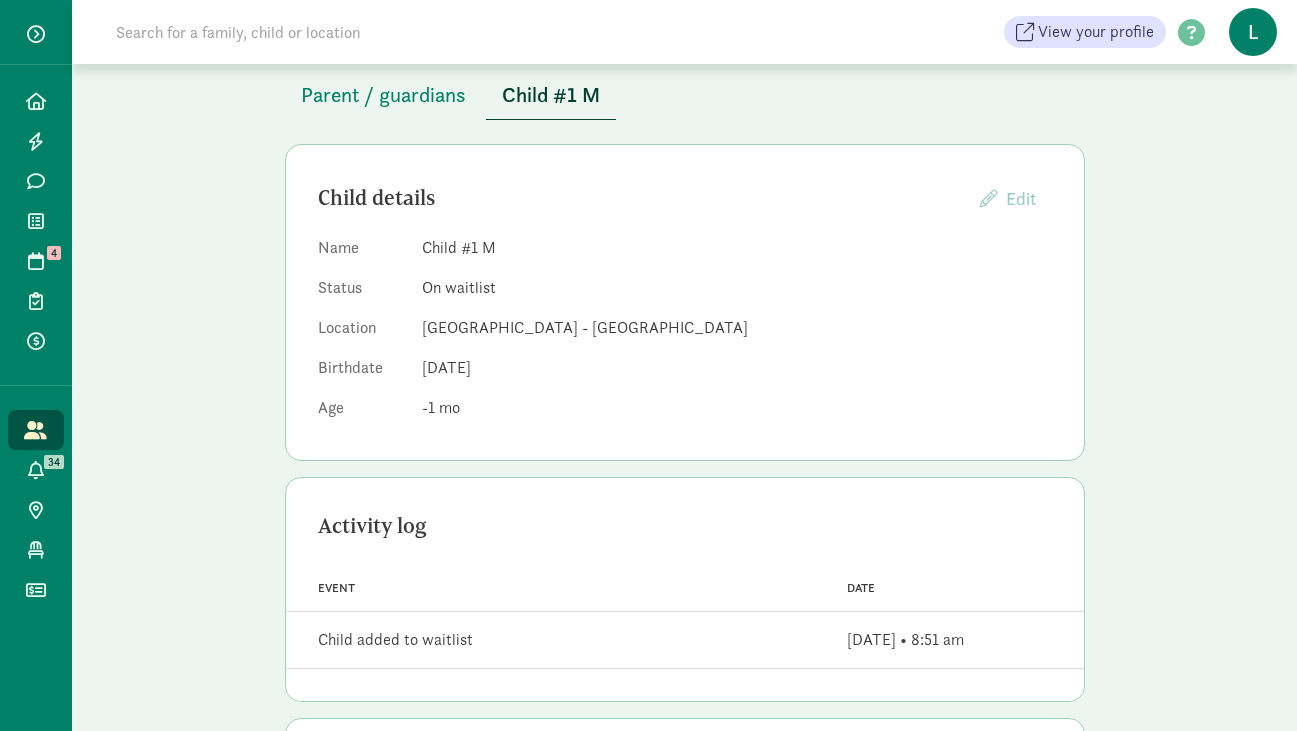 scroll, scrollTop: 0, scrollLeft: 0, axis: both 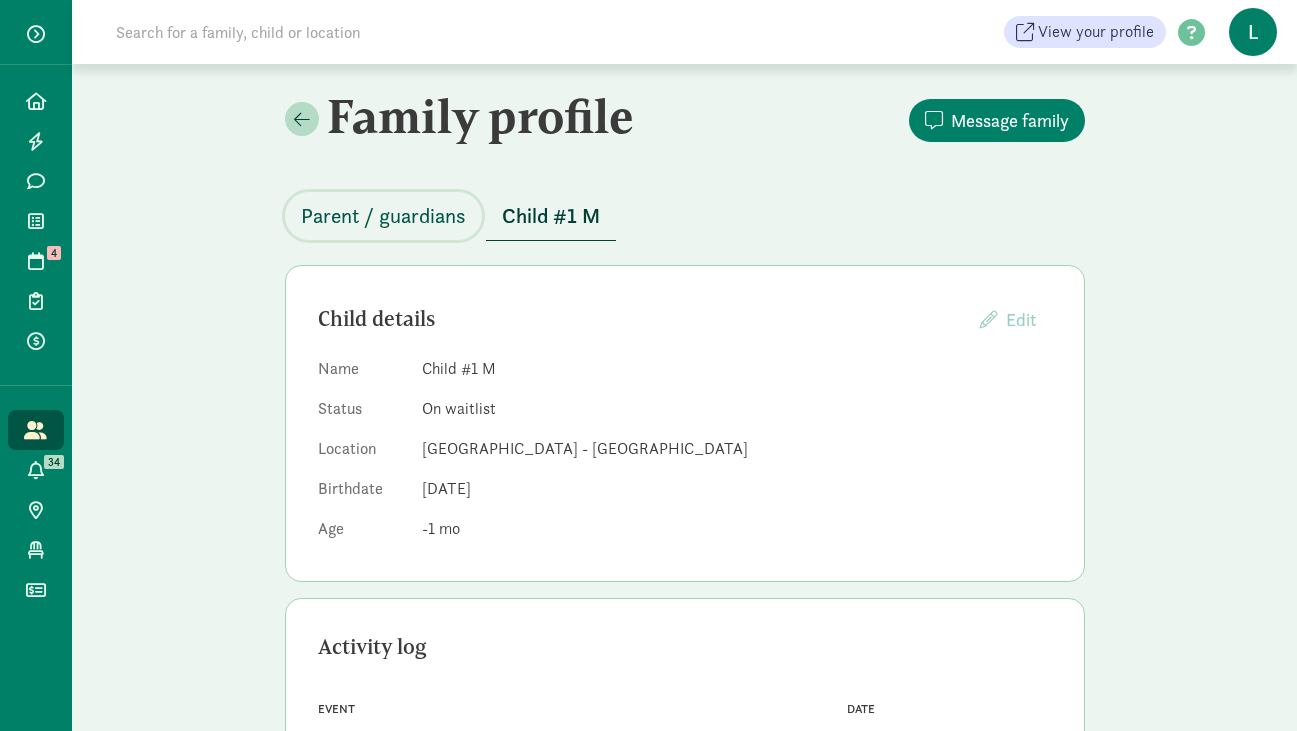 click on "Parent / guardians" at bounding box center (383, 216) 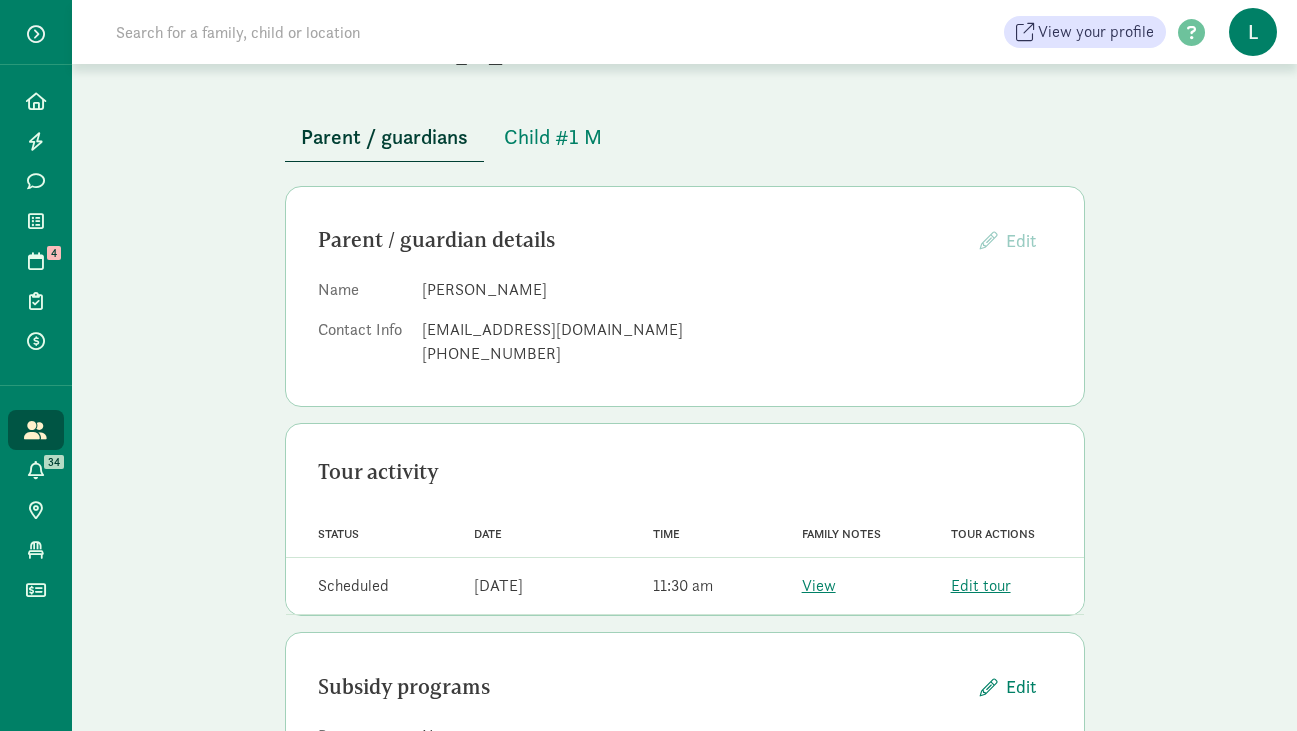scroll, scrollTop: 0, scrollLeft: 0, axis: both 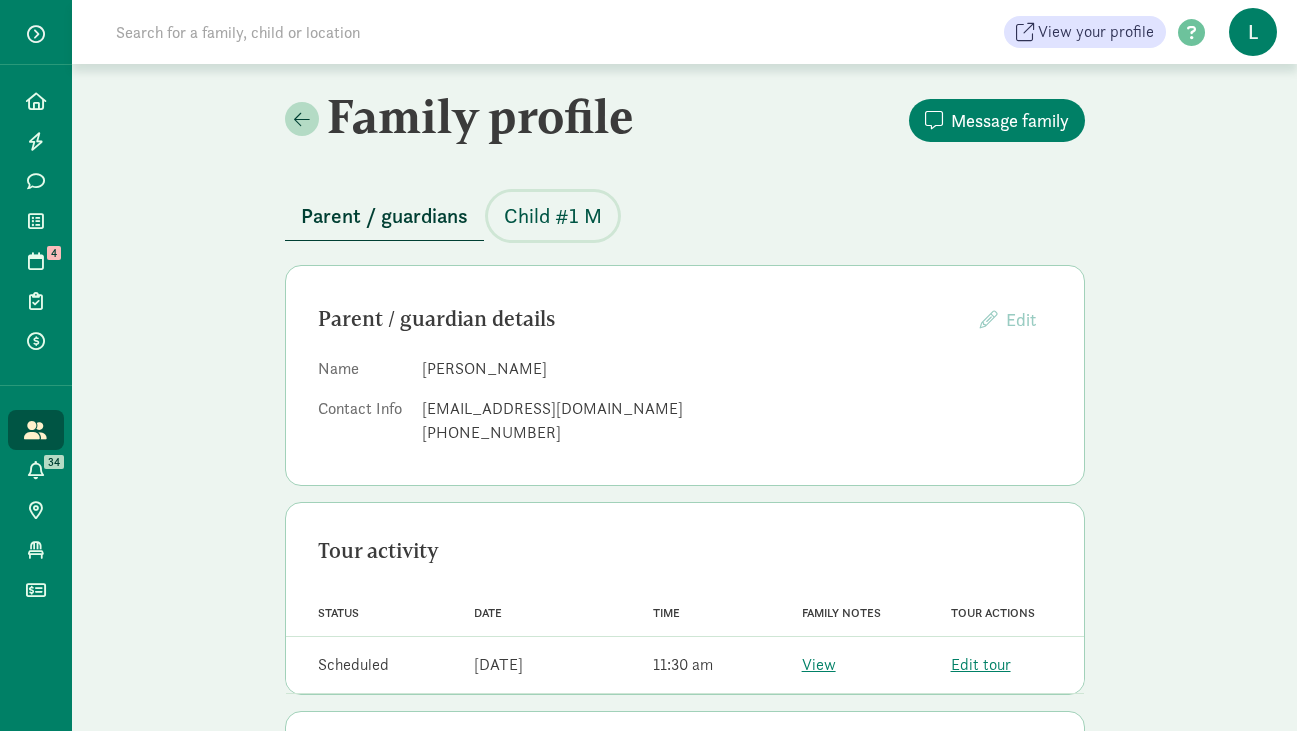 click on "Child #1 M" at bounding box center [553, 216] 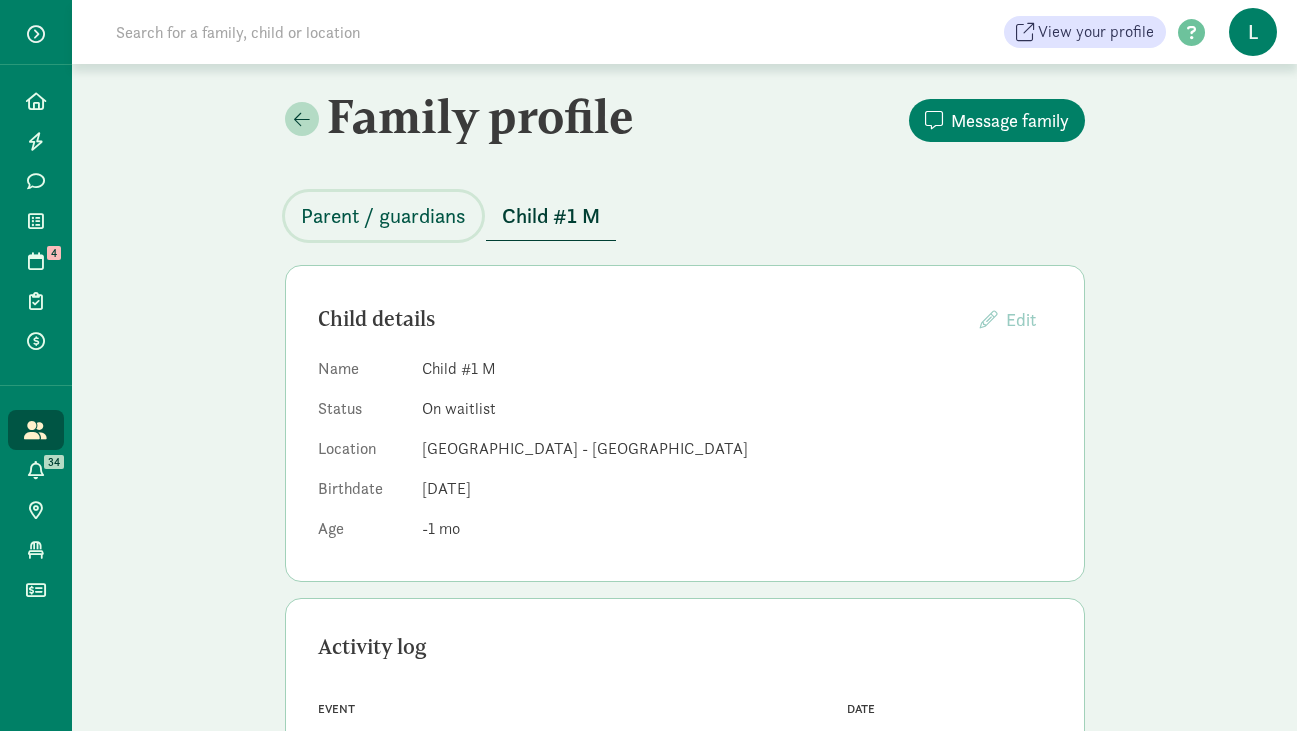 click on "Parent / guardians" at bounding box center [383, 216] 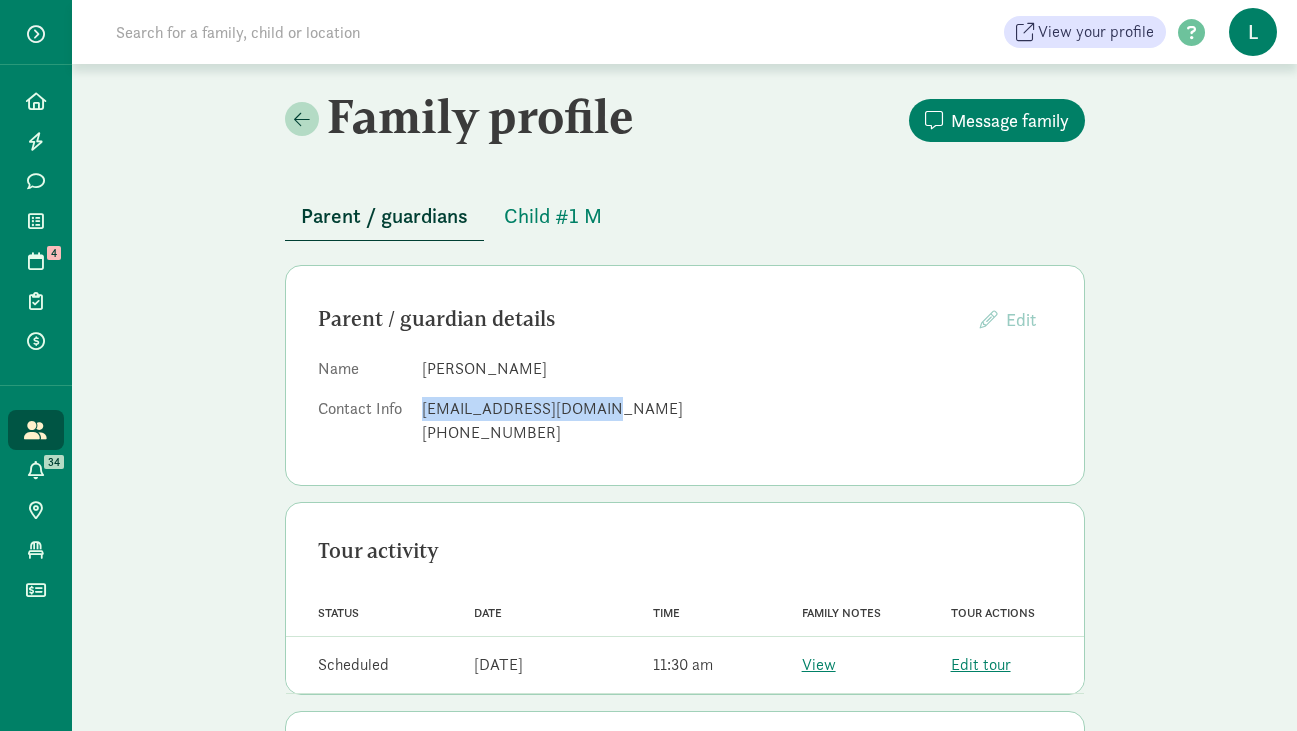 drag, startPoint x: 593, startPoint y: 407, endPoint x: 415, endPoint y: 408, distance: 178.0028 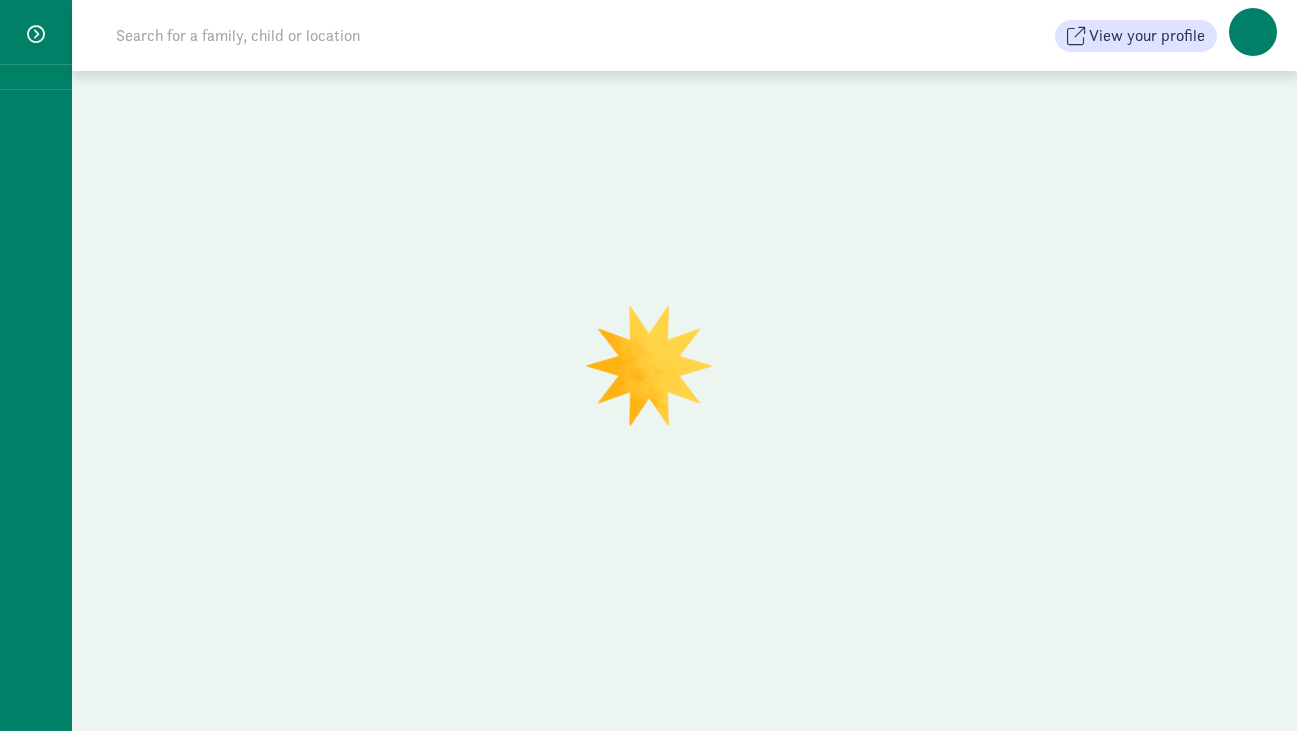 scroll, scrollTop: 0, scrollLeft: 0, axis: both 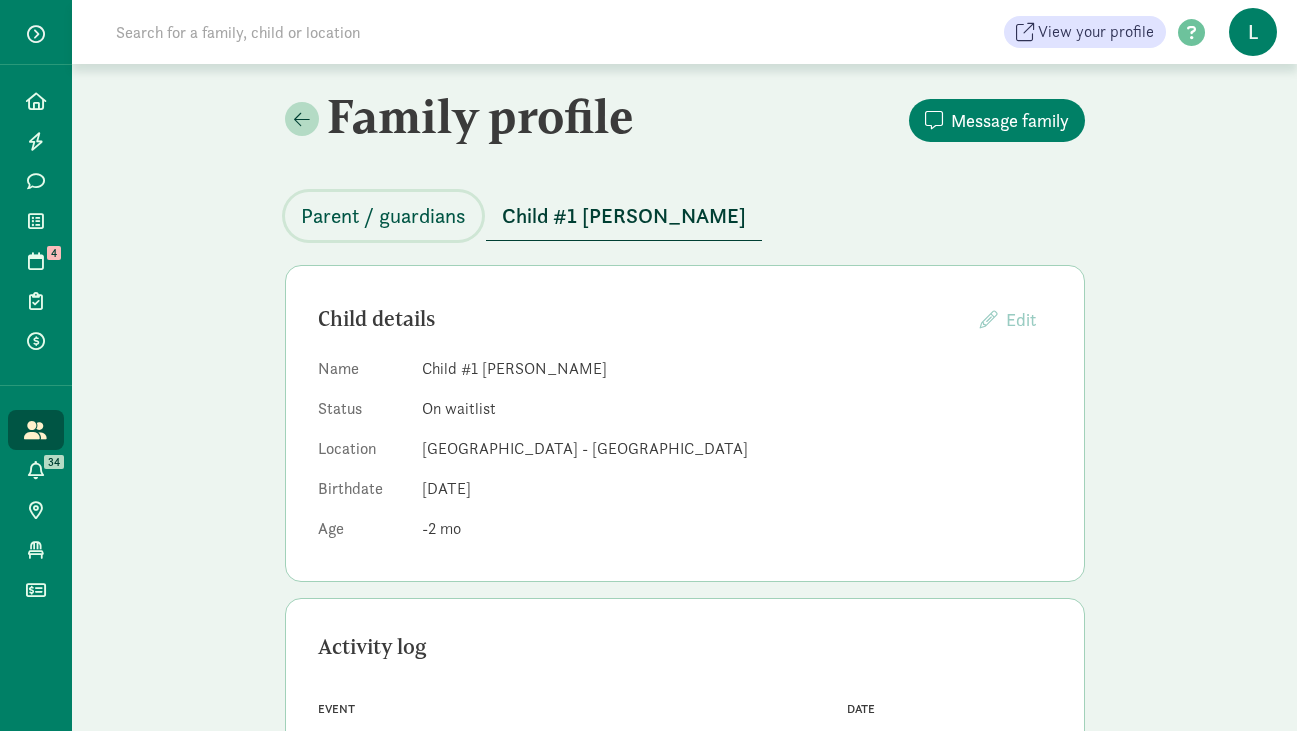 click on "Parent / guardians" at bounding box center [383, 216] 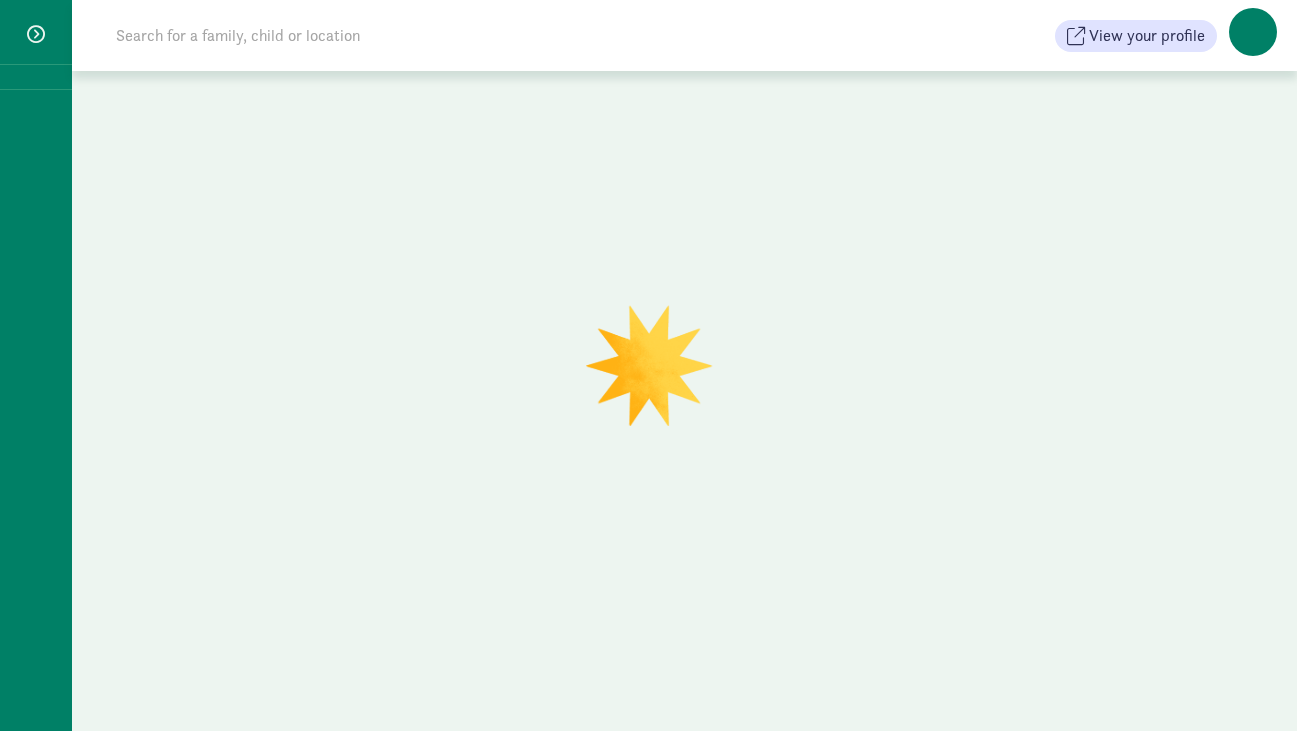 scroll, scrollTop: 0, scrollLeft: 0, axis: both 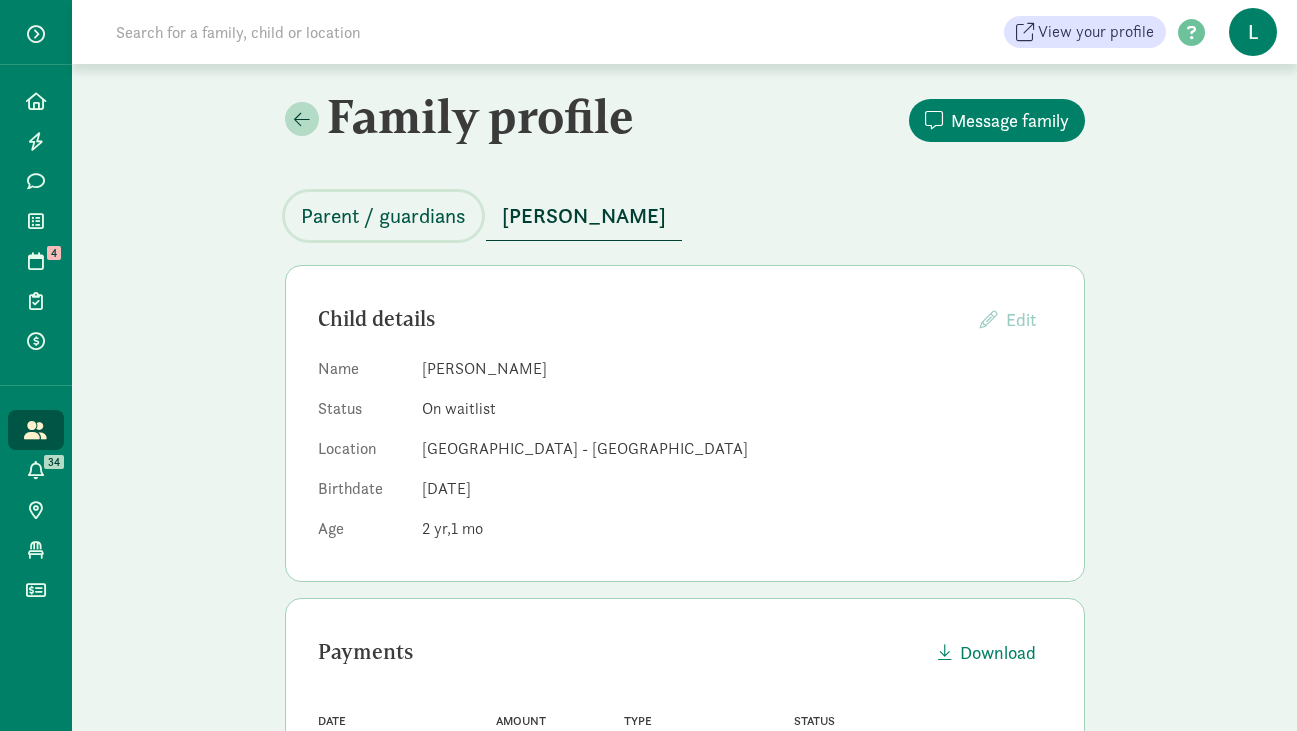 click on "Parent / guardians" at bounding box center (383, 216) 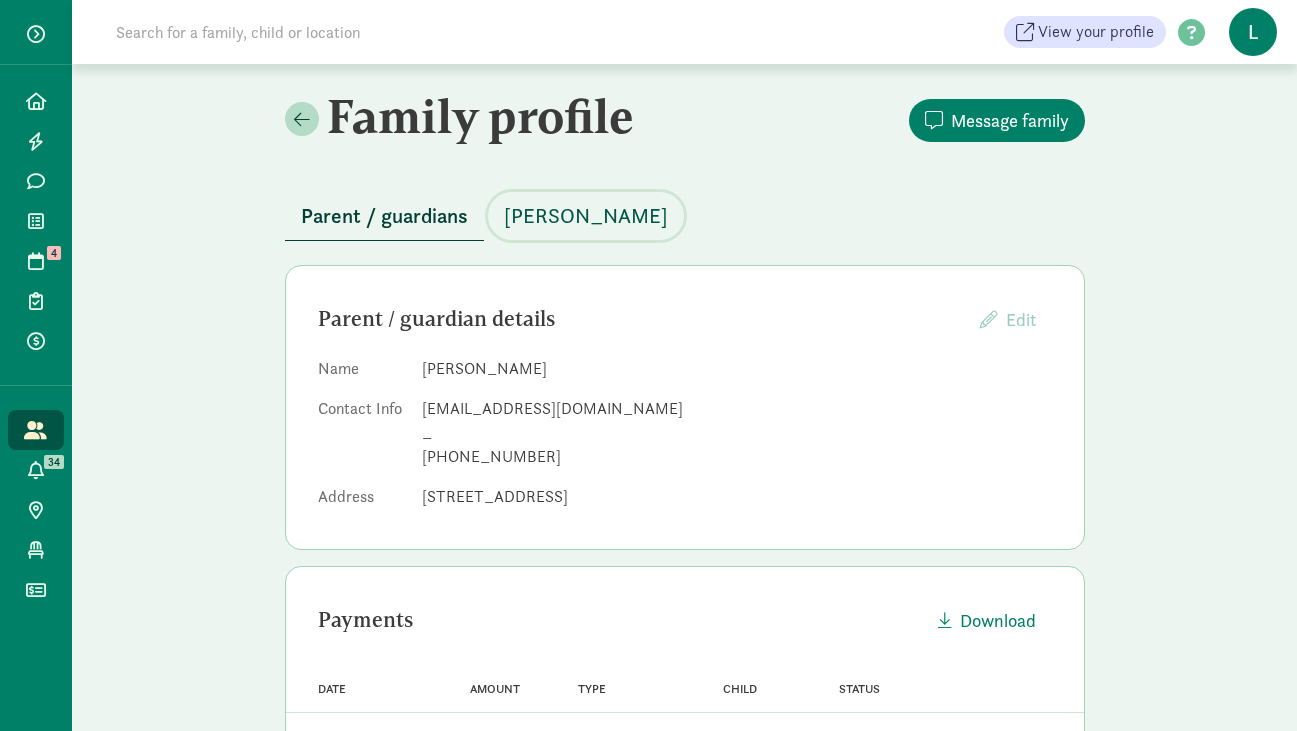 click on "Evelyn Williams" at bounding box center (586, 216) 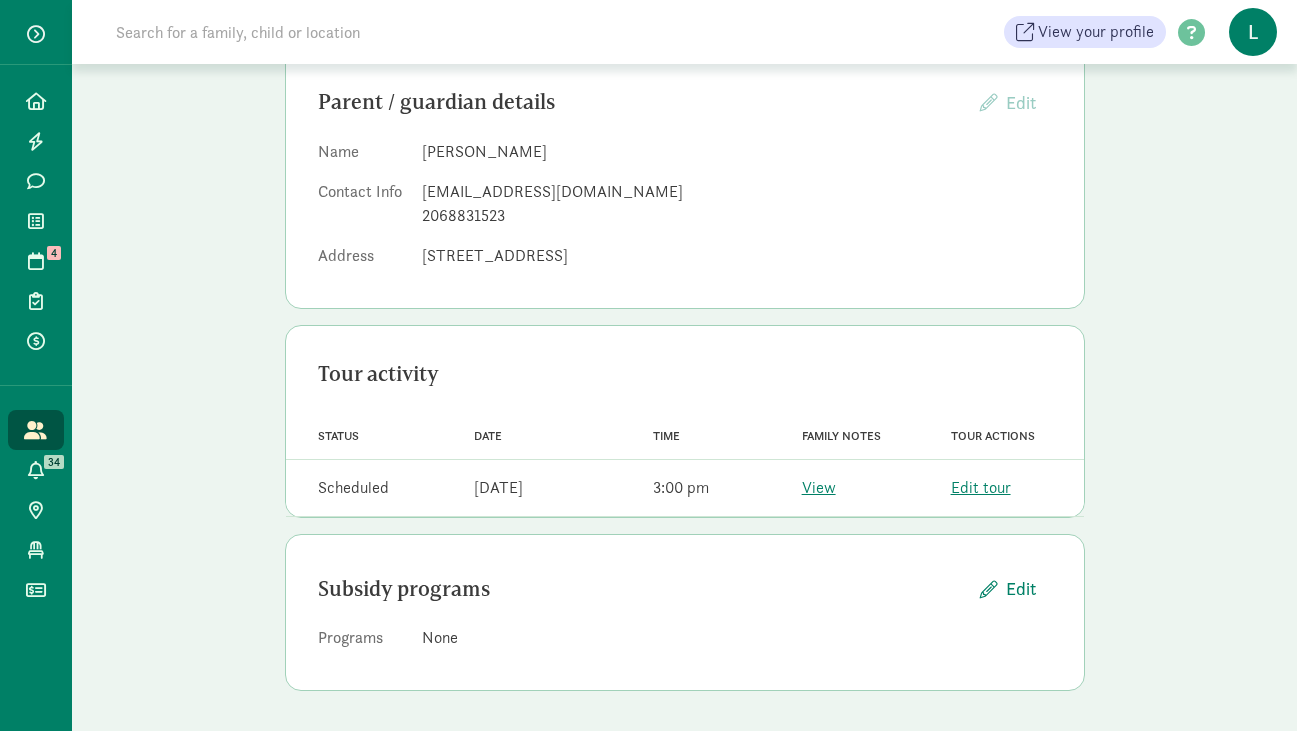 scroll, scrollTop: 0, scrollLeft: 0, axis: both 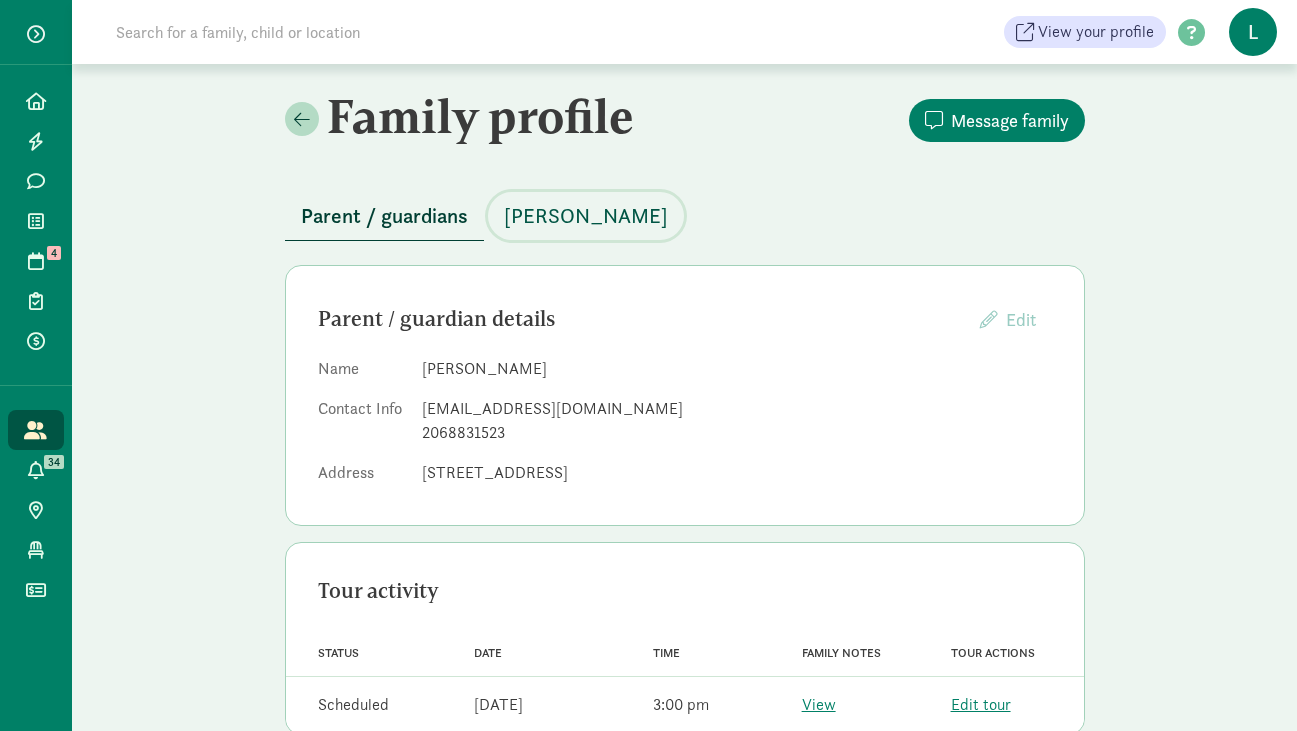 click on "[PERSON_NAME]" at bounding box center (586, 216) 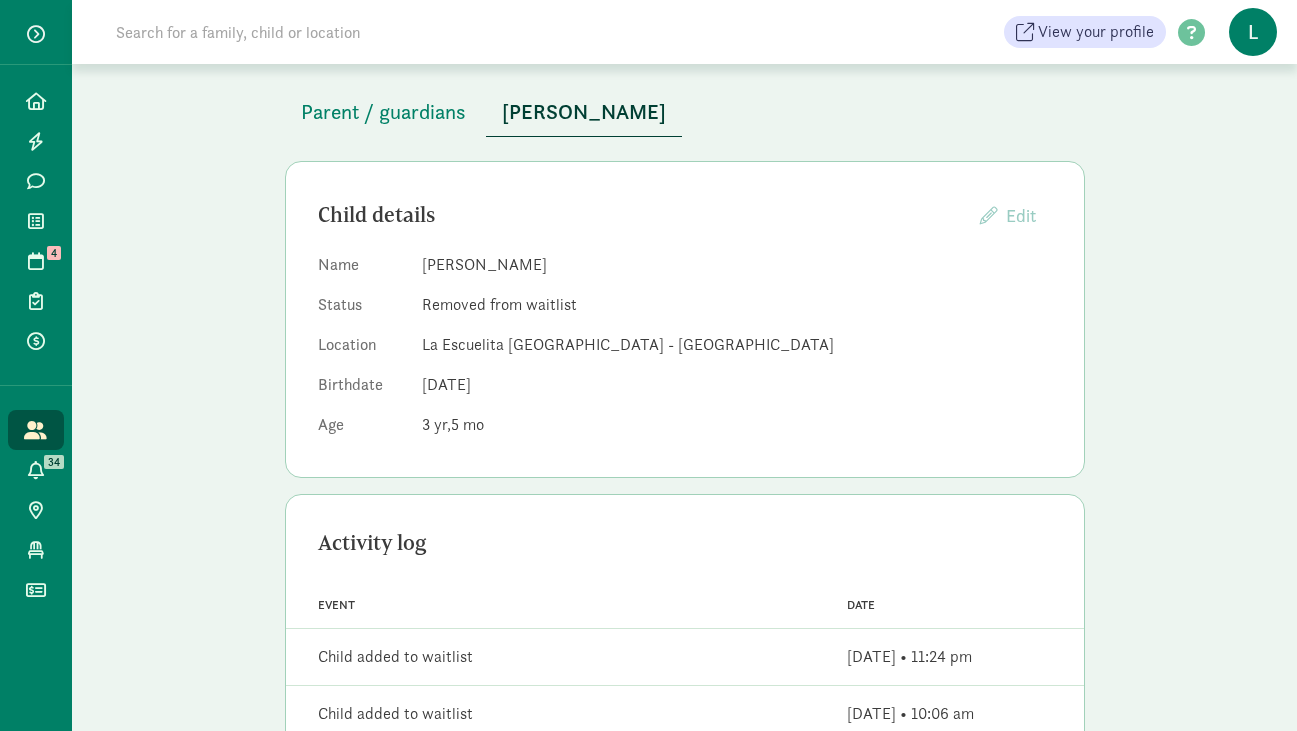 scroll, scrollTop: 0, scrollLeft: 0, axis: both 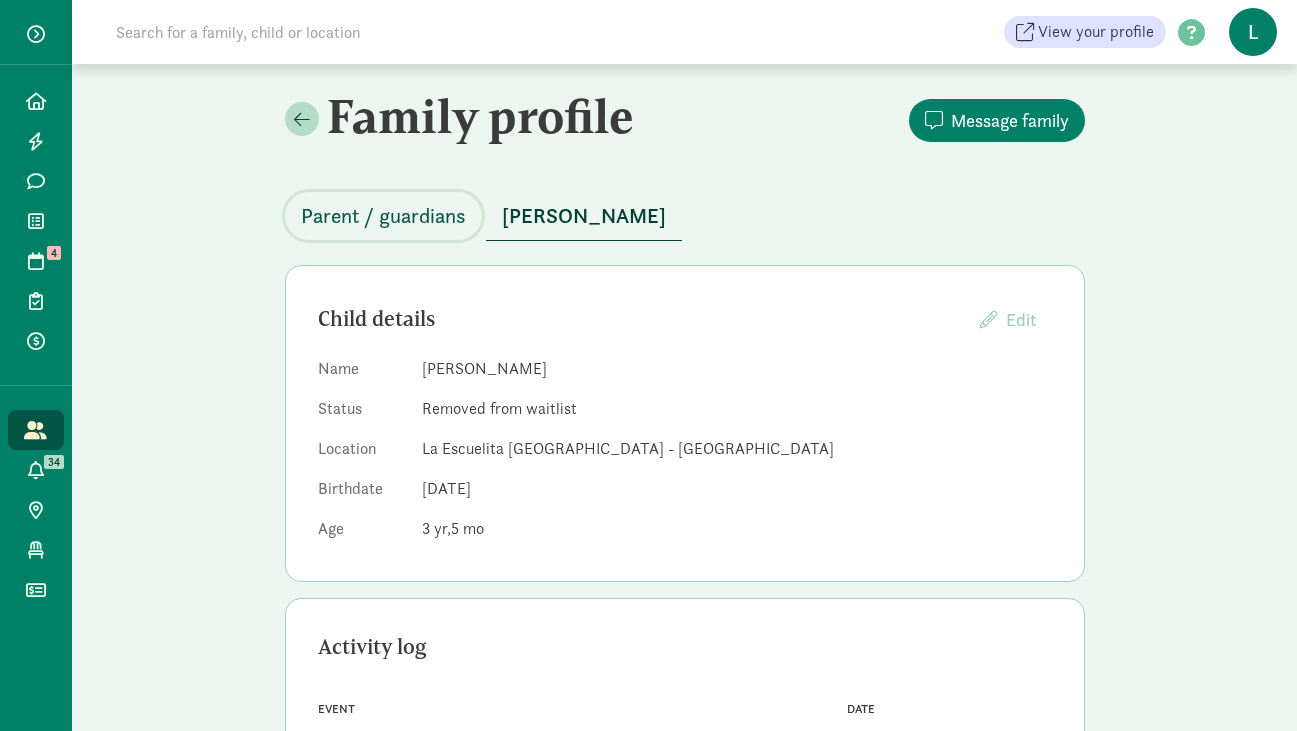 click on "Parent / guardians" at bounding box center (383, 216) 